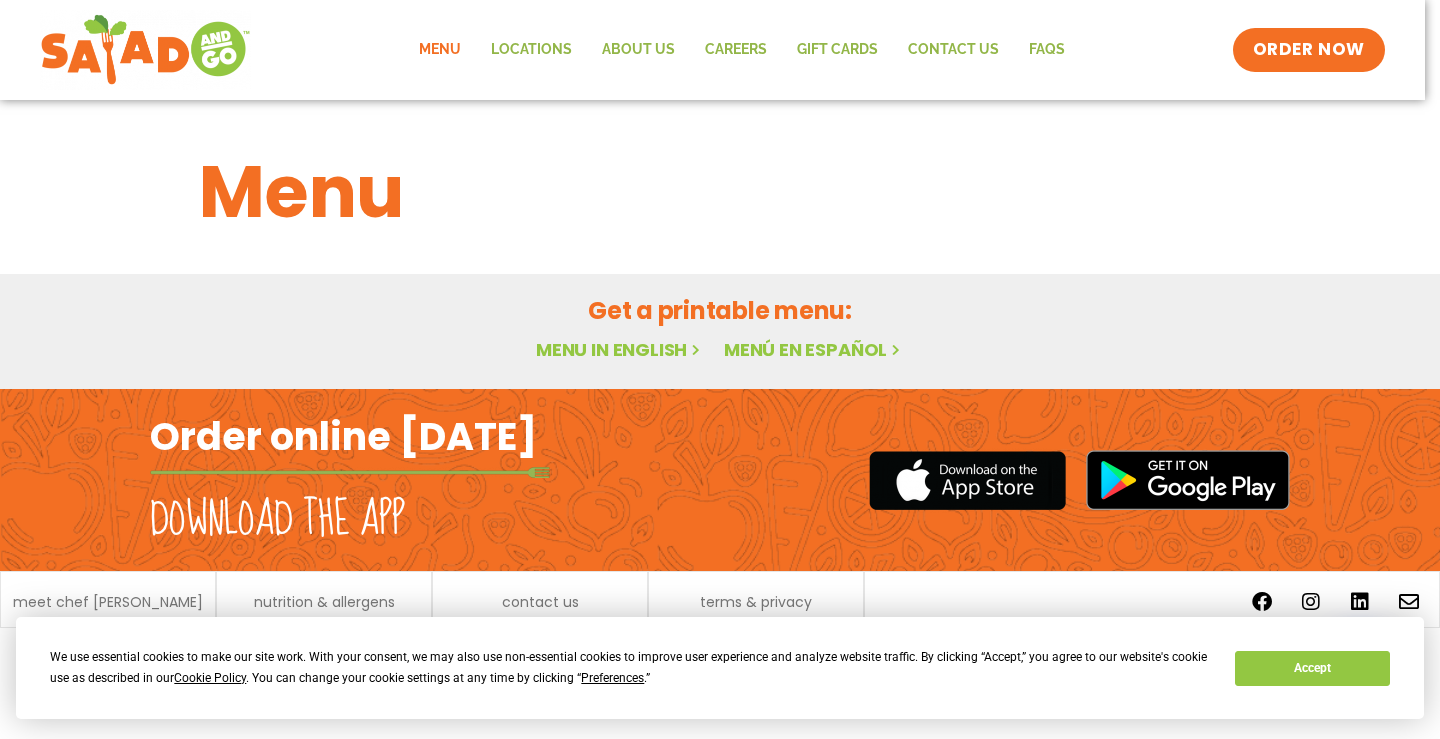 scroll, scrollTop: 0, scrollLeft: 0, axis: both 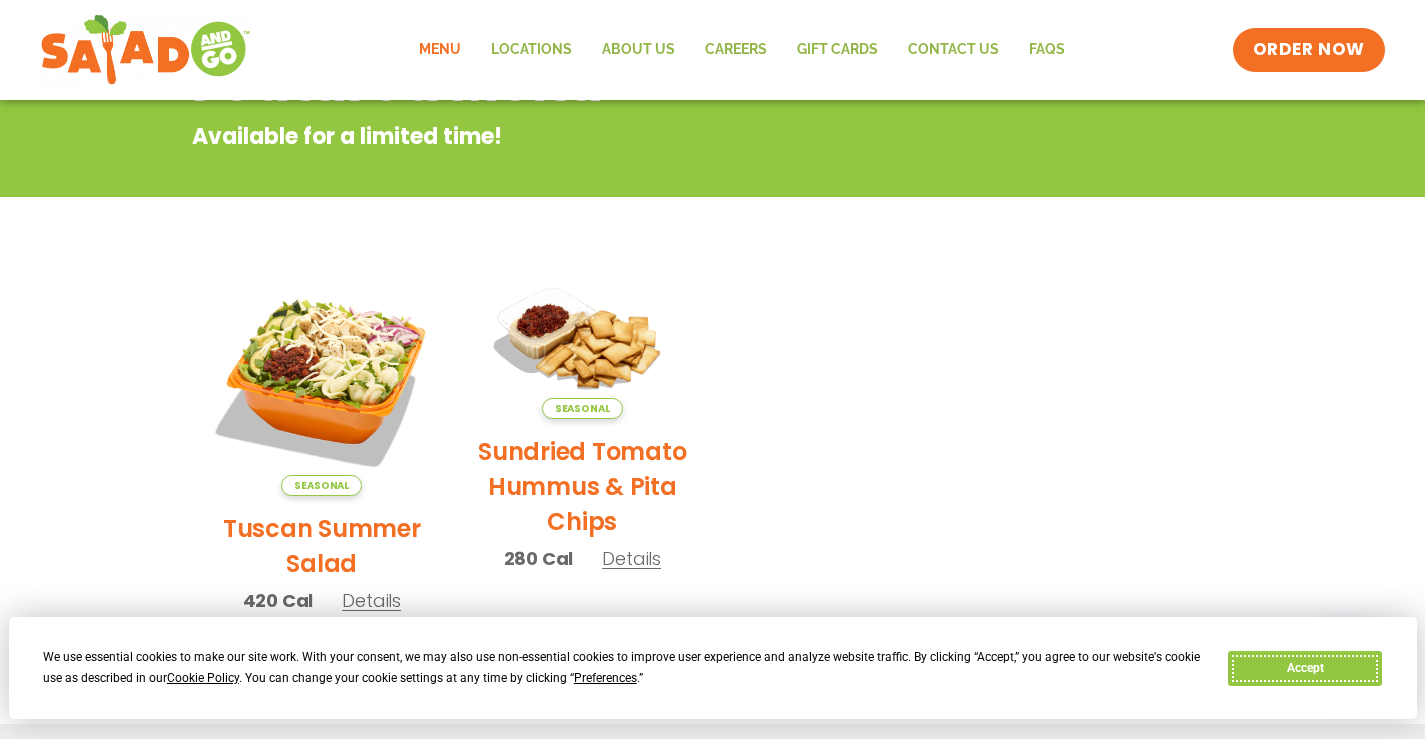 click on "Accept" at bounding box center [1305, 668] 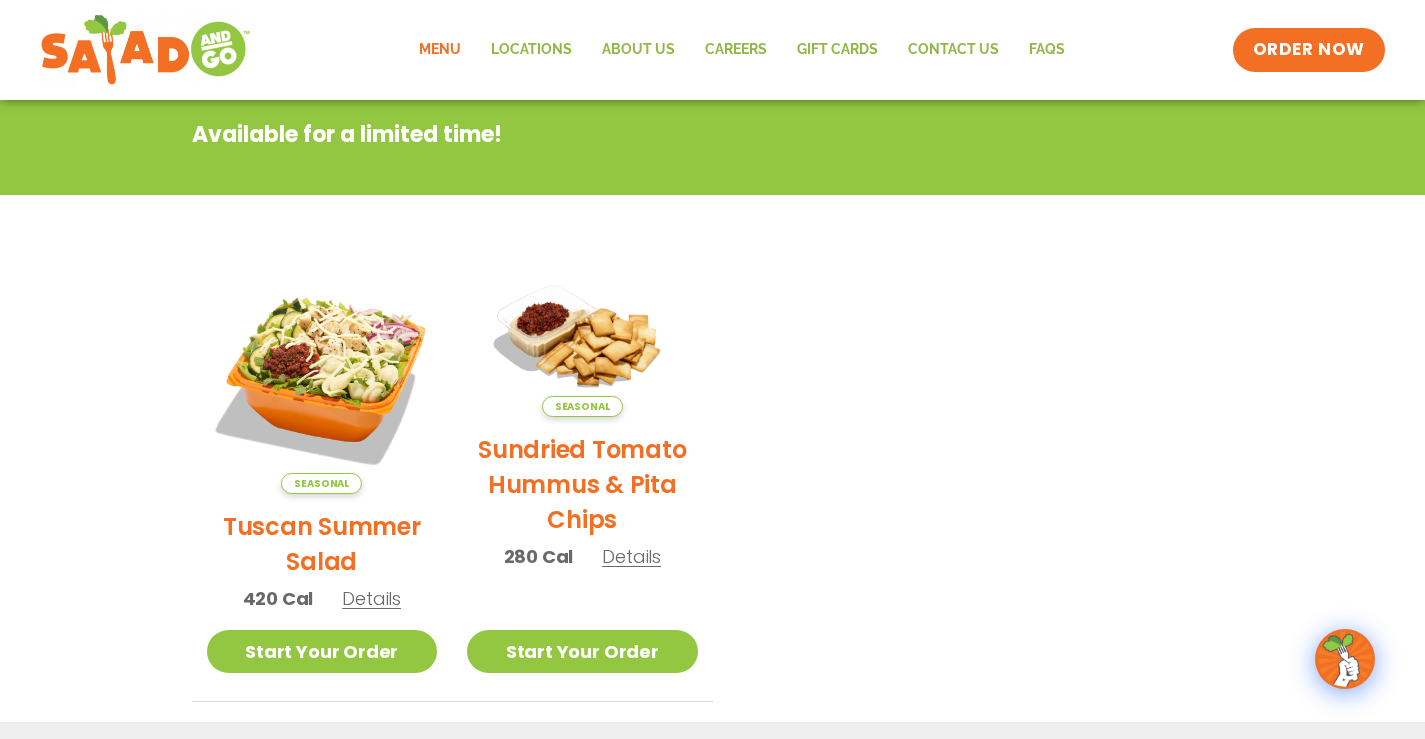 scroll, scrollTop: 300, scrollLeft: 0, axis: vertical 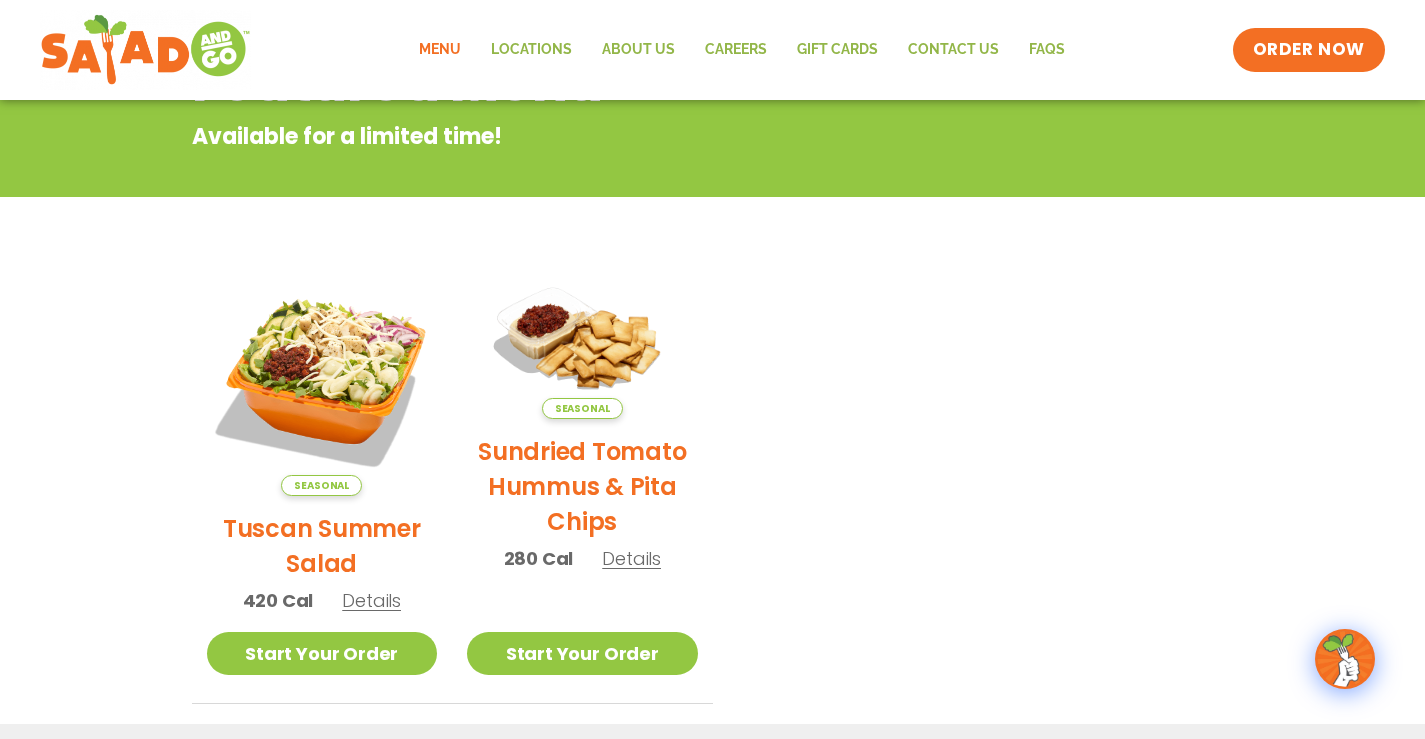 click on "Menu" 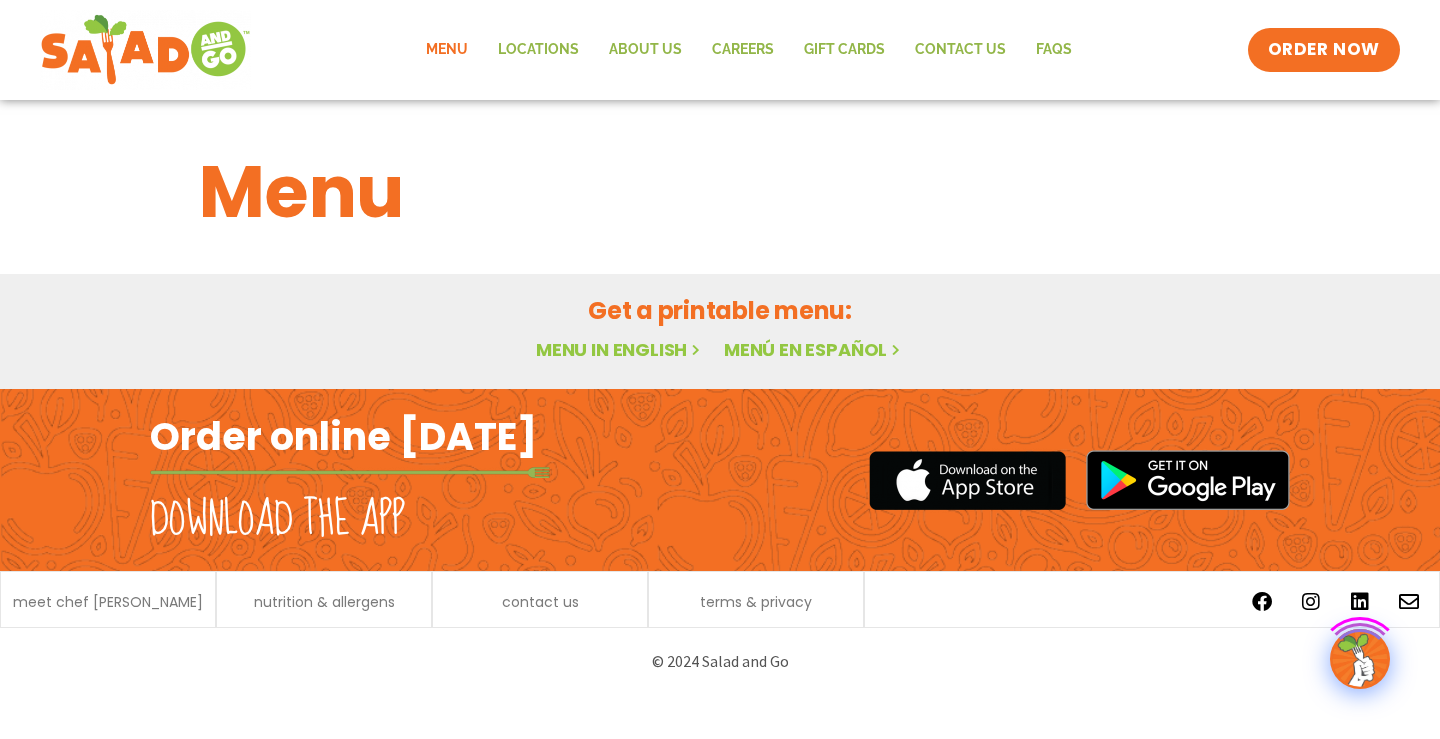 scroll, scrollTop: 0, scrollLeft: 0, axis: both 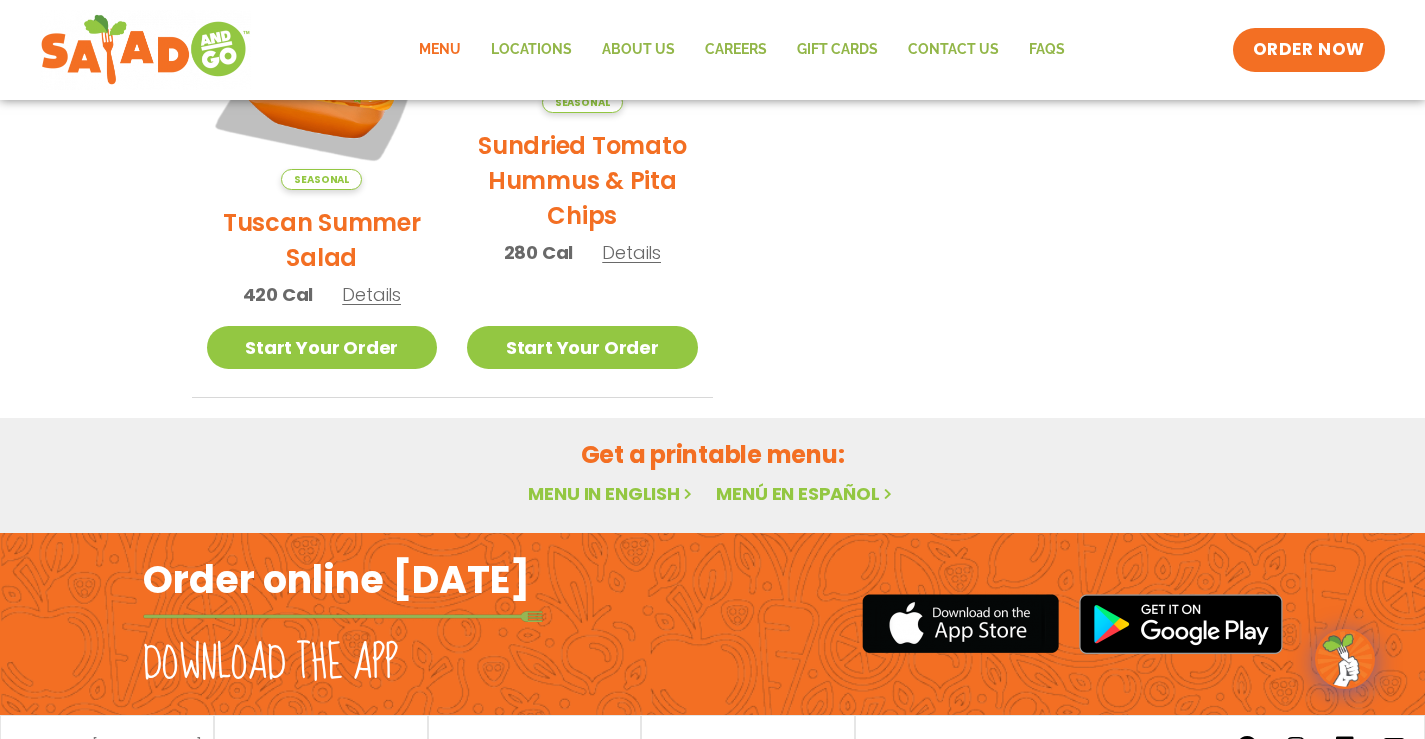click on "Menu in English" at bounding box center [612, 493] 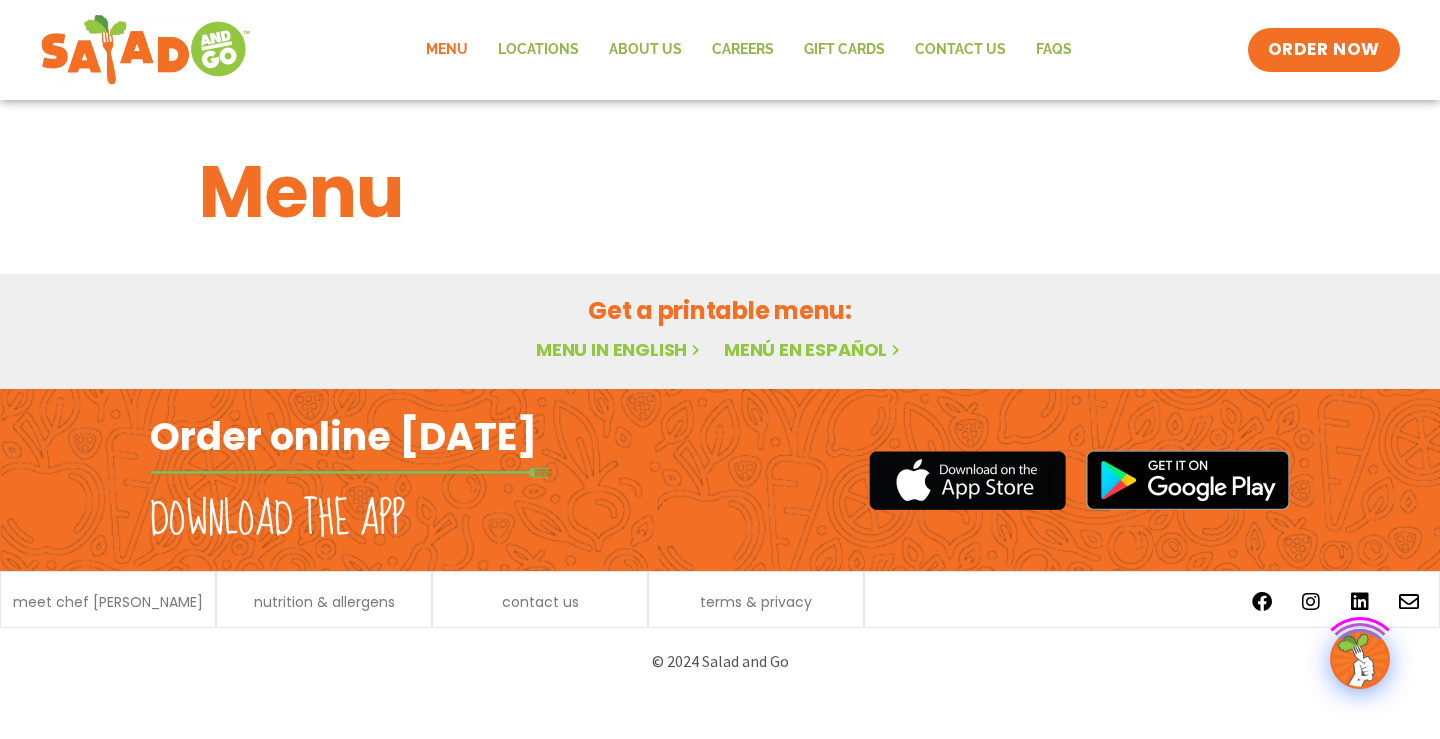 scroll, scrollTop: 0, scrollLeft: 0, axis: both 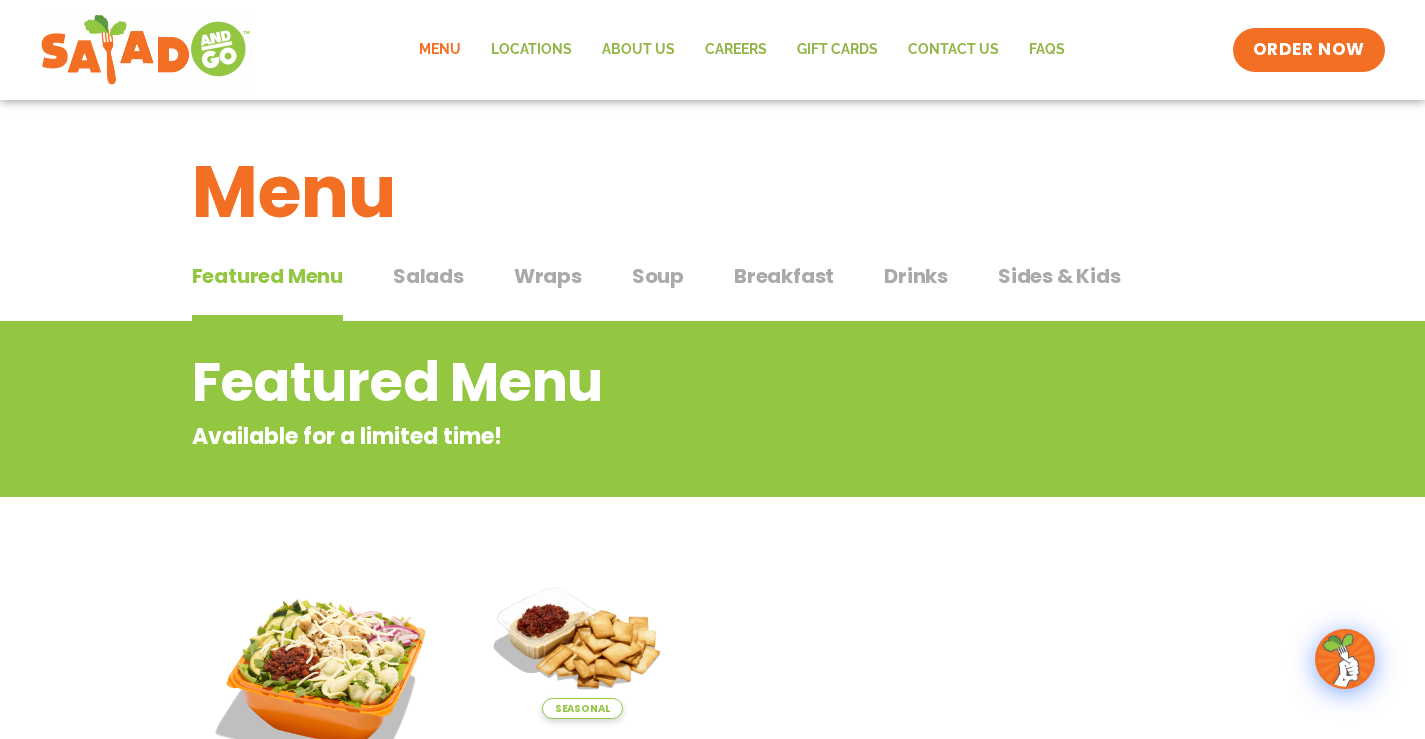 click on "Salads" at bounding box center (428, 276) 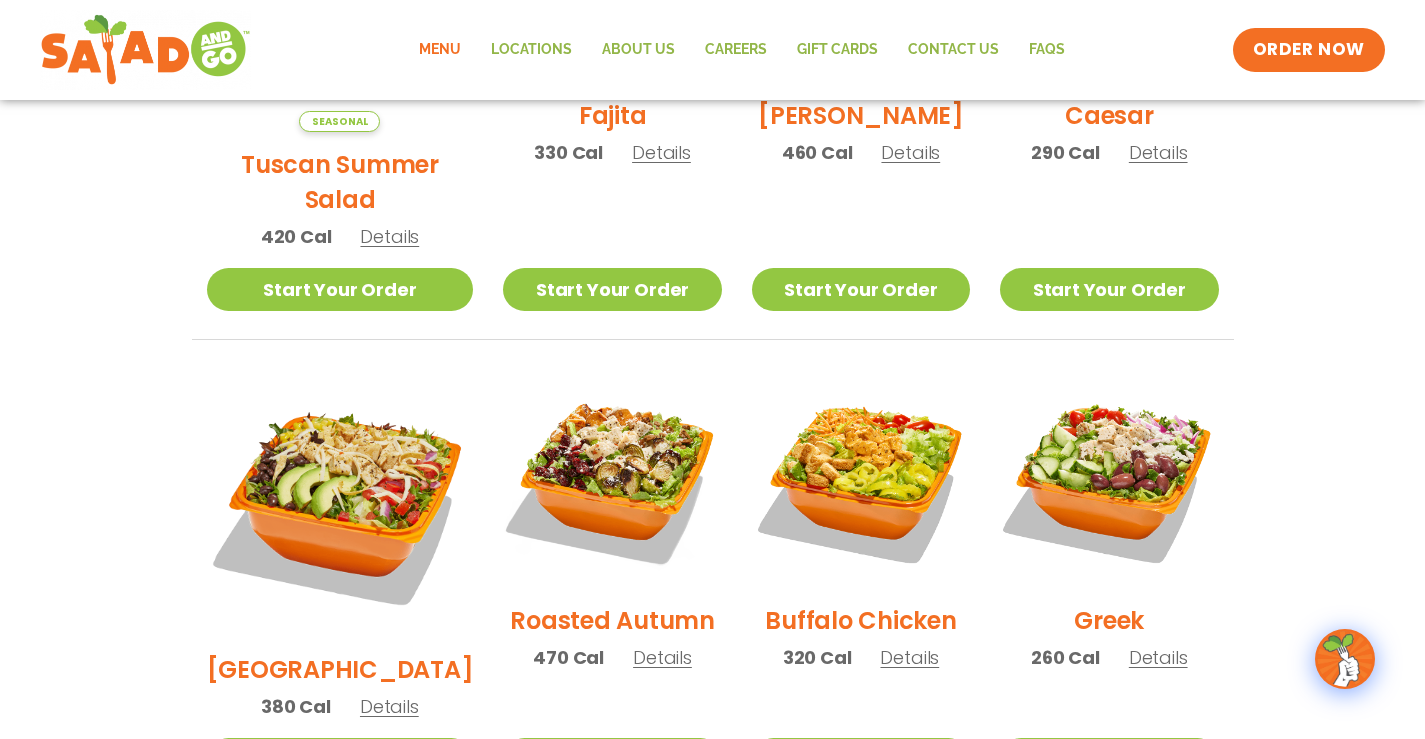 scroll, scrollTop: 800, scrollLeft: 0, axis: vertical 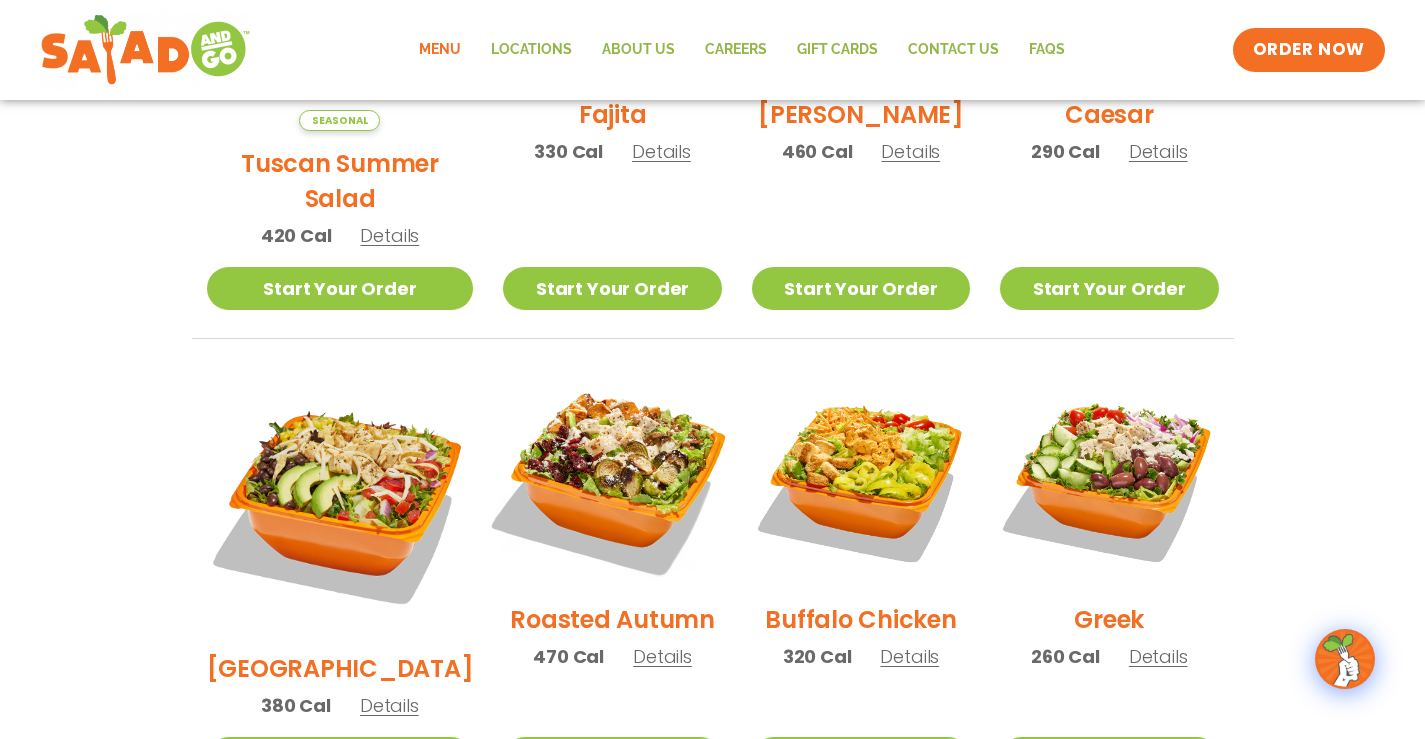 click at bounding box center [612, 478] 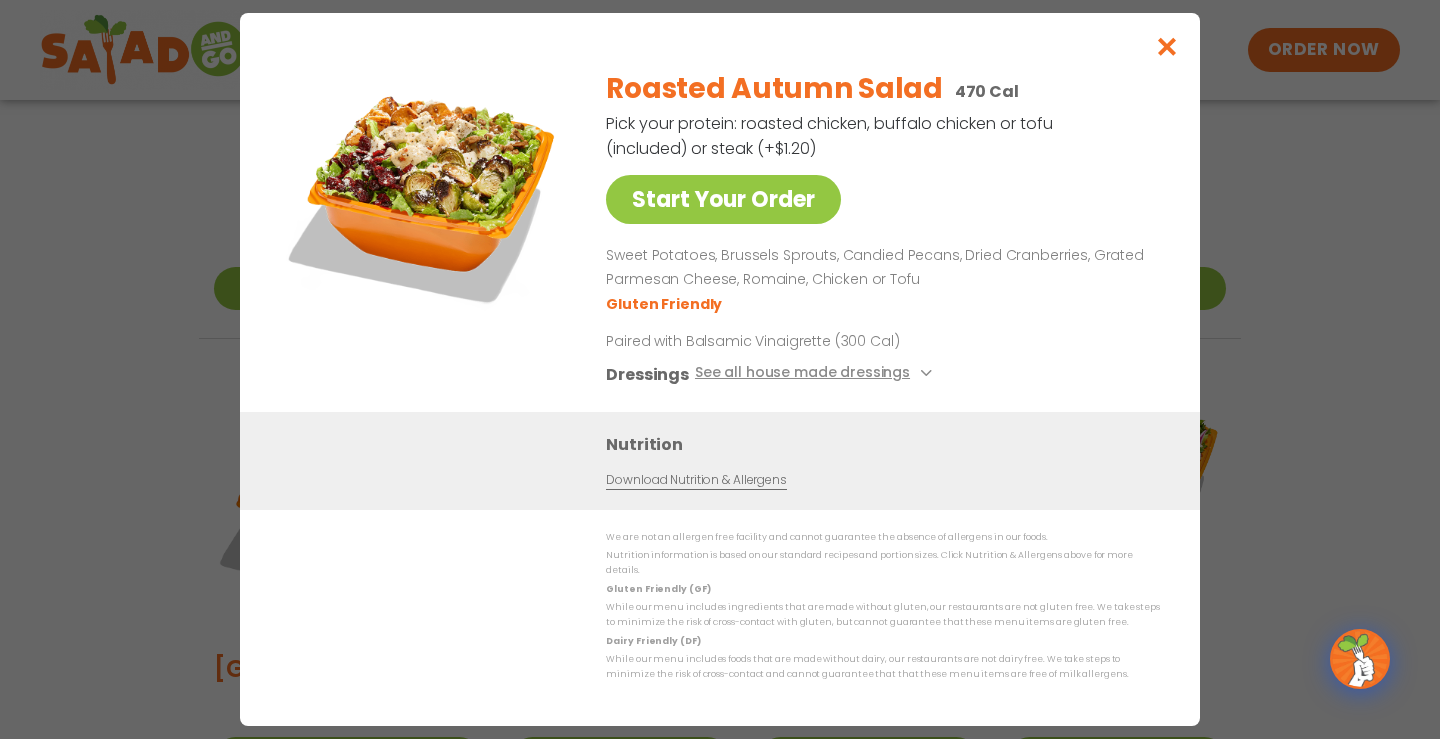 click at bounding box center (425, 193) 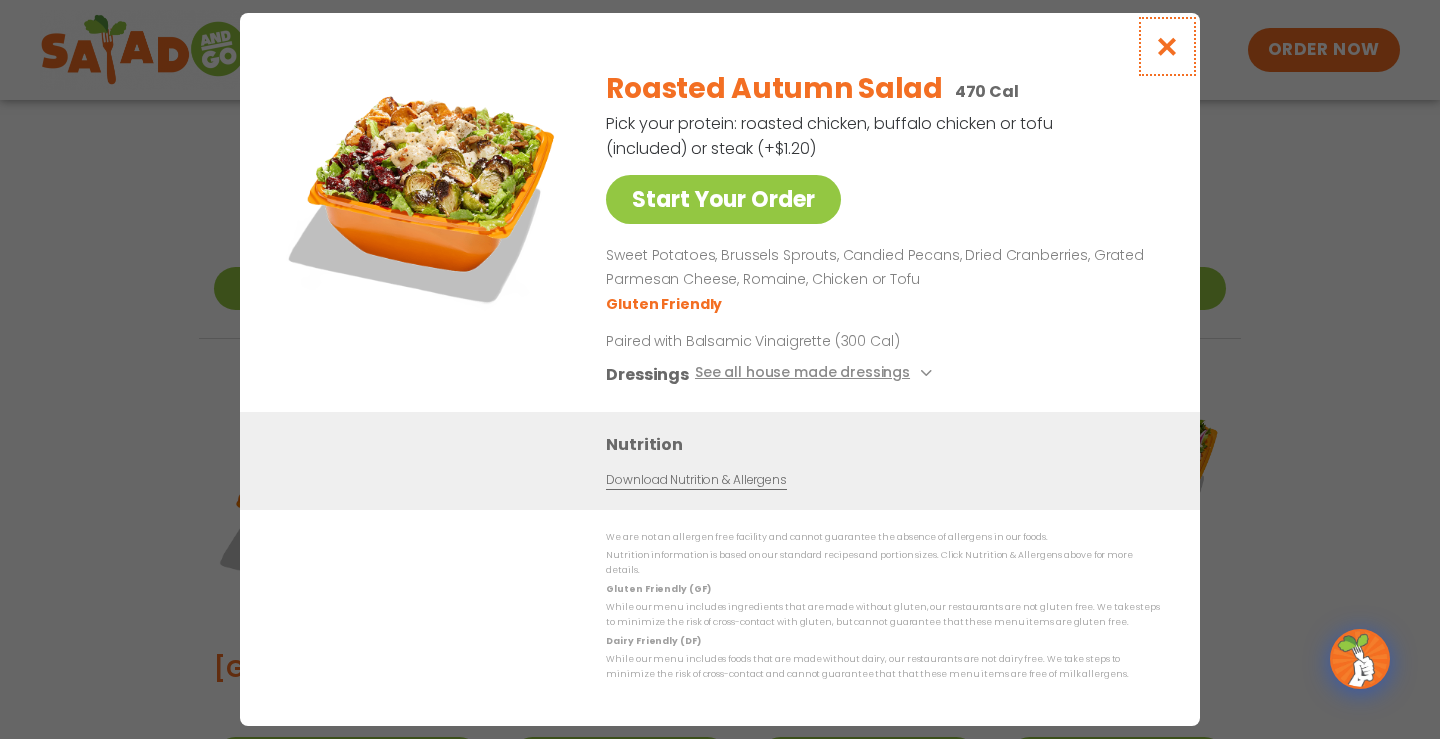 click at bounding box center (1167, 46) 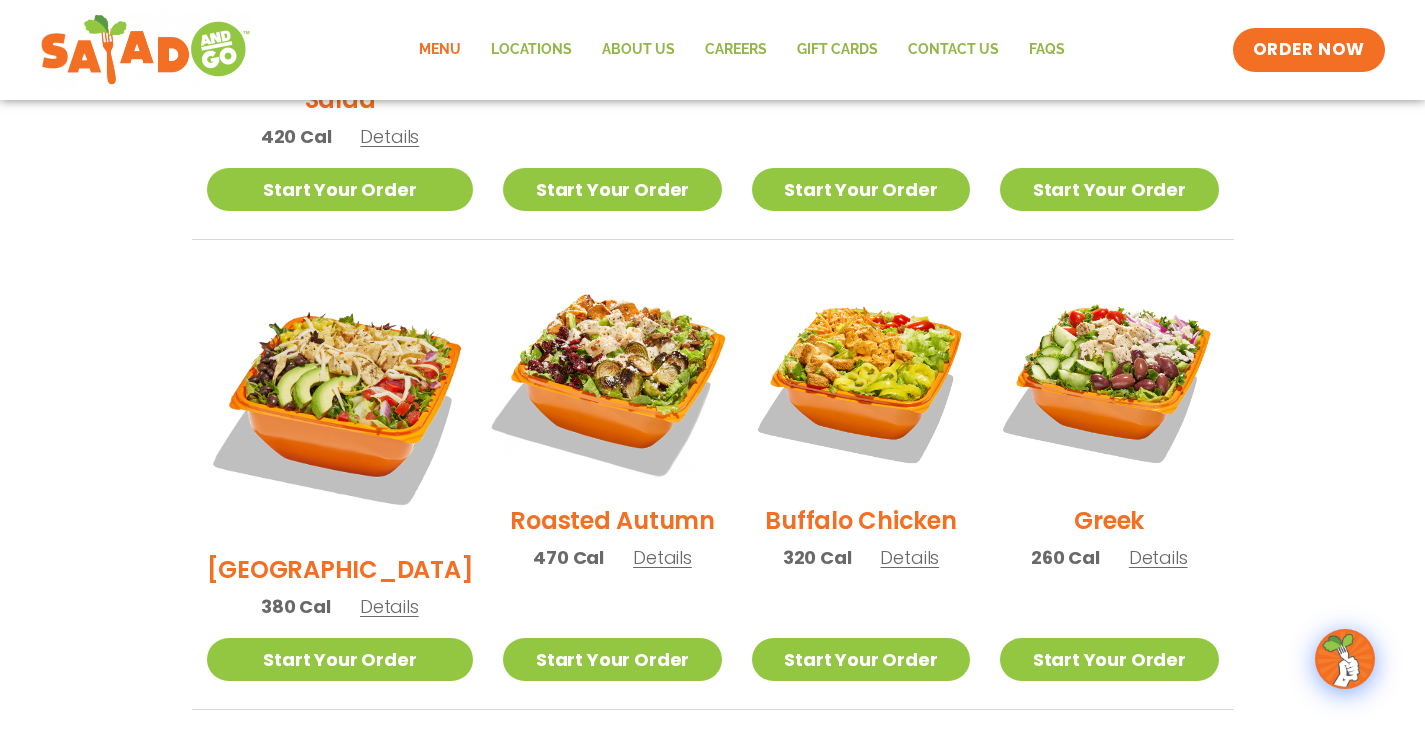 scroll, scrollTop: 900, scrollLeft: 0, axis: vertical 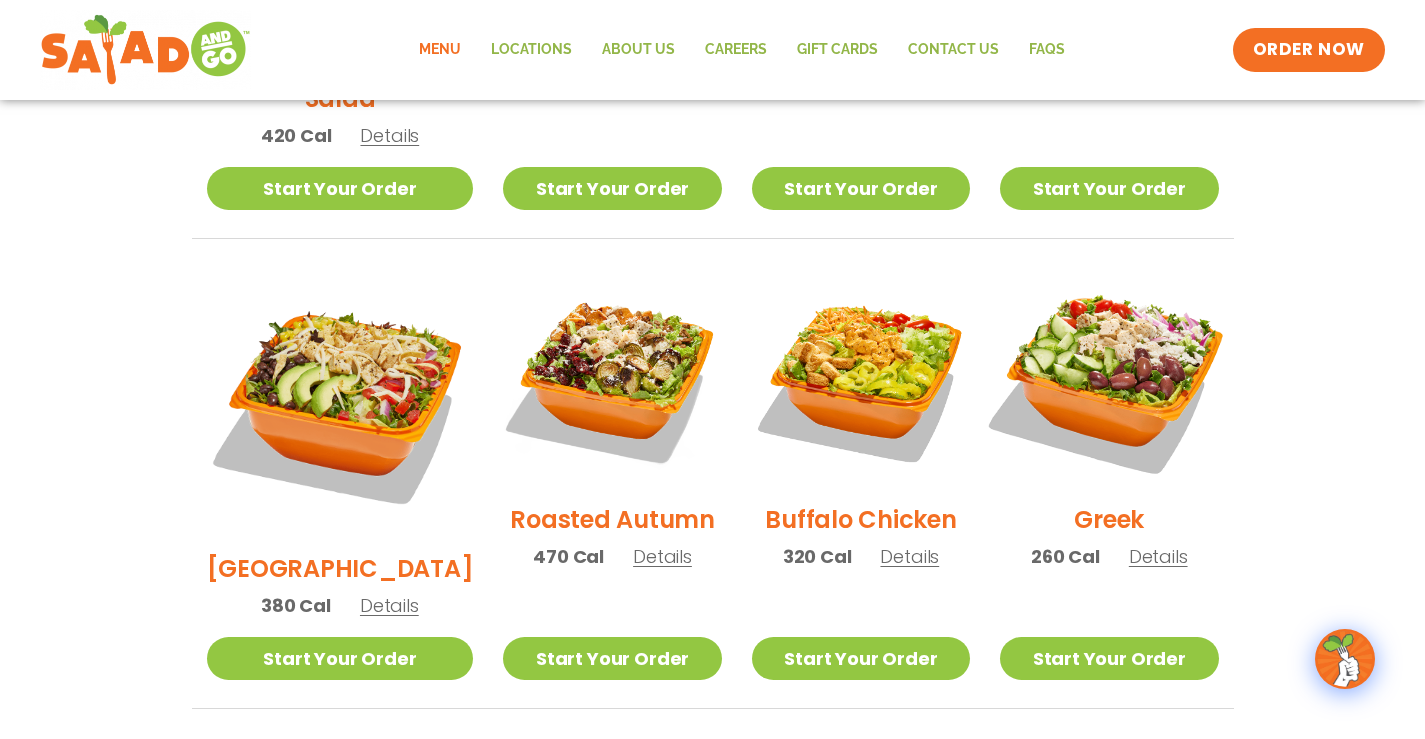 click at bounding box center (1109, 378) 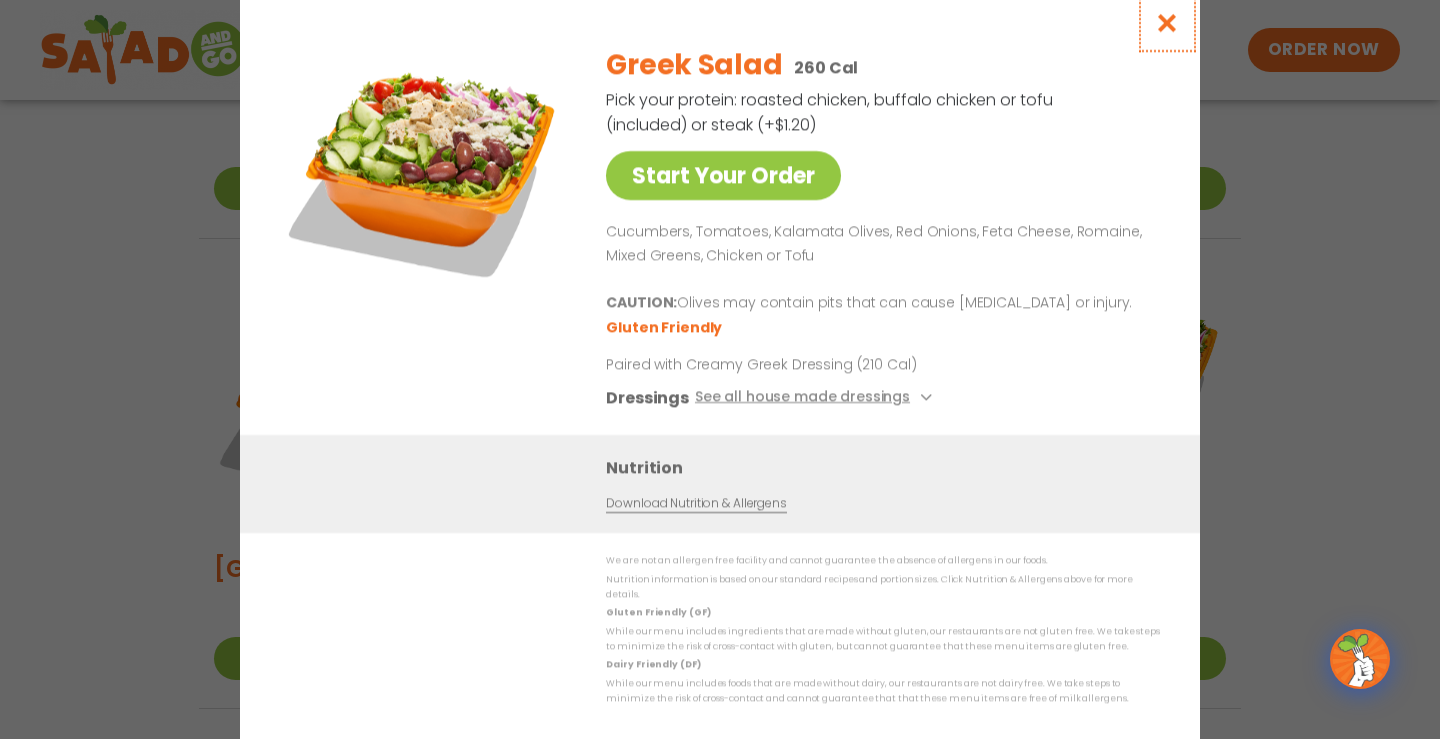 click at bounding box center (1167, 22) 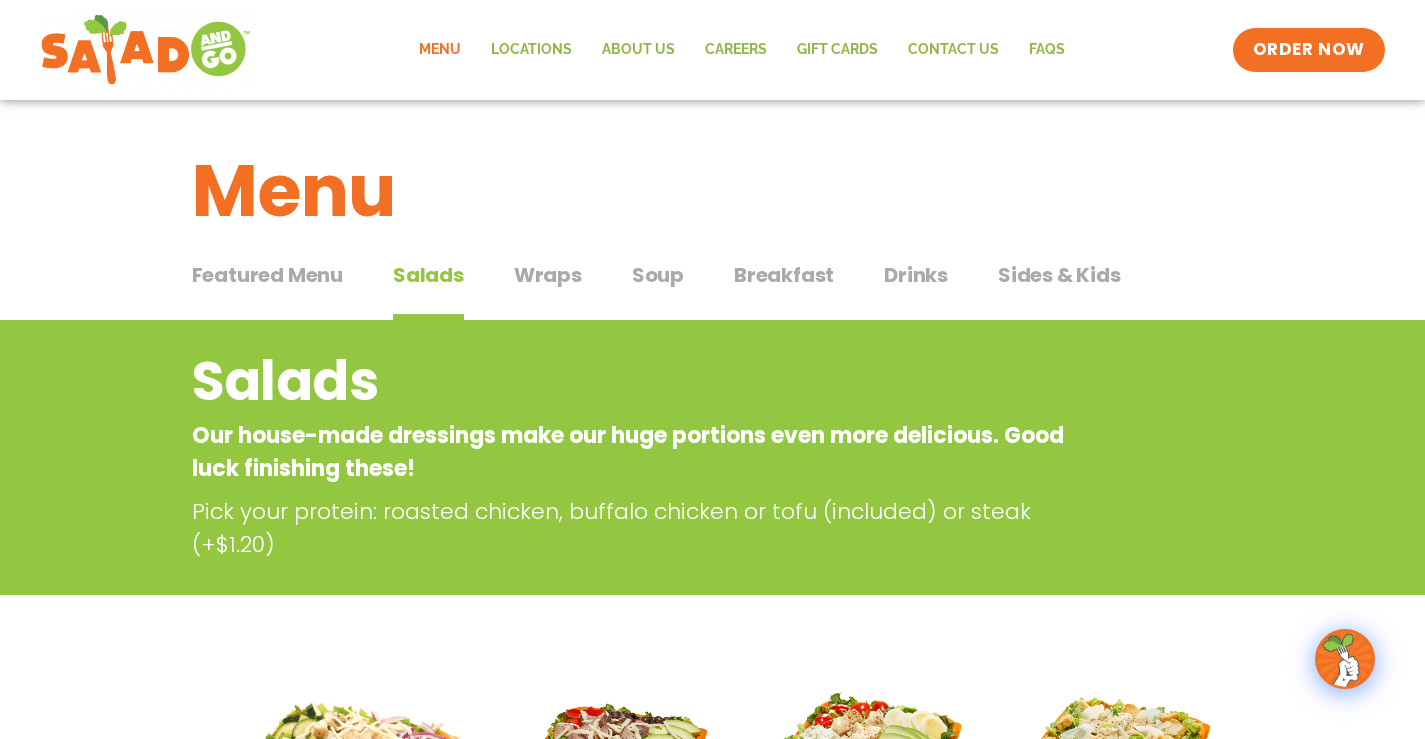 scroll, scrollTop: 0, scrollLeft: 0, axis: both 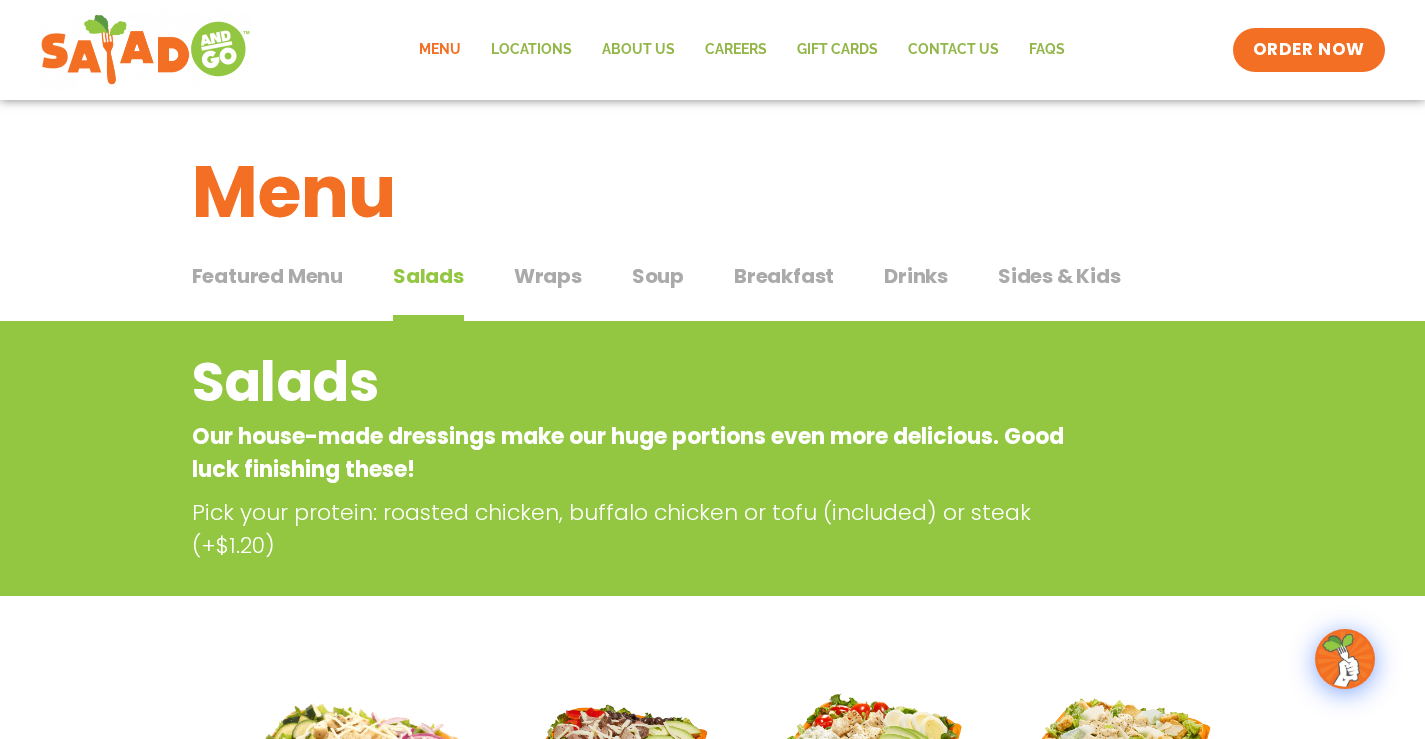click on "Wraps" at bounding box center [548, 276] 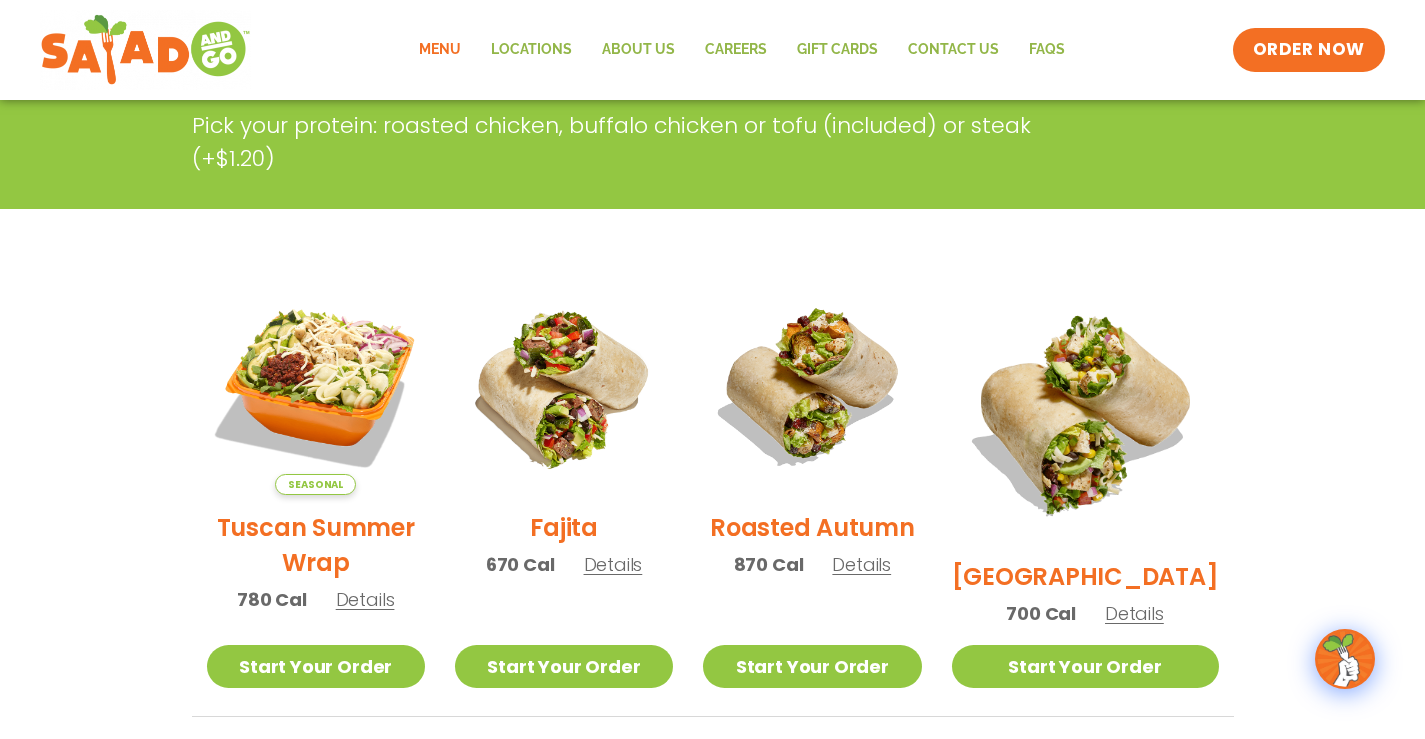 scroll, scrollTop: 400, scrollLeft: 0, axis: vertical 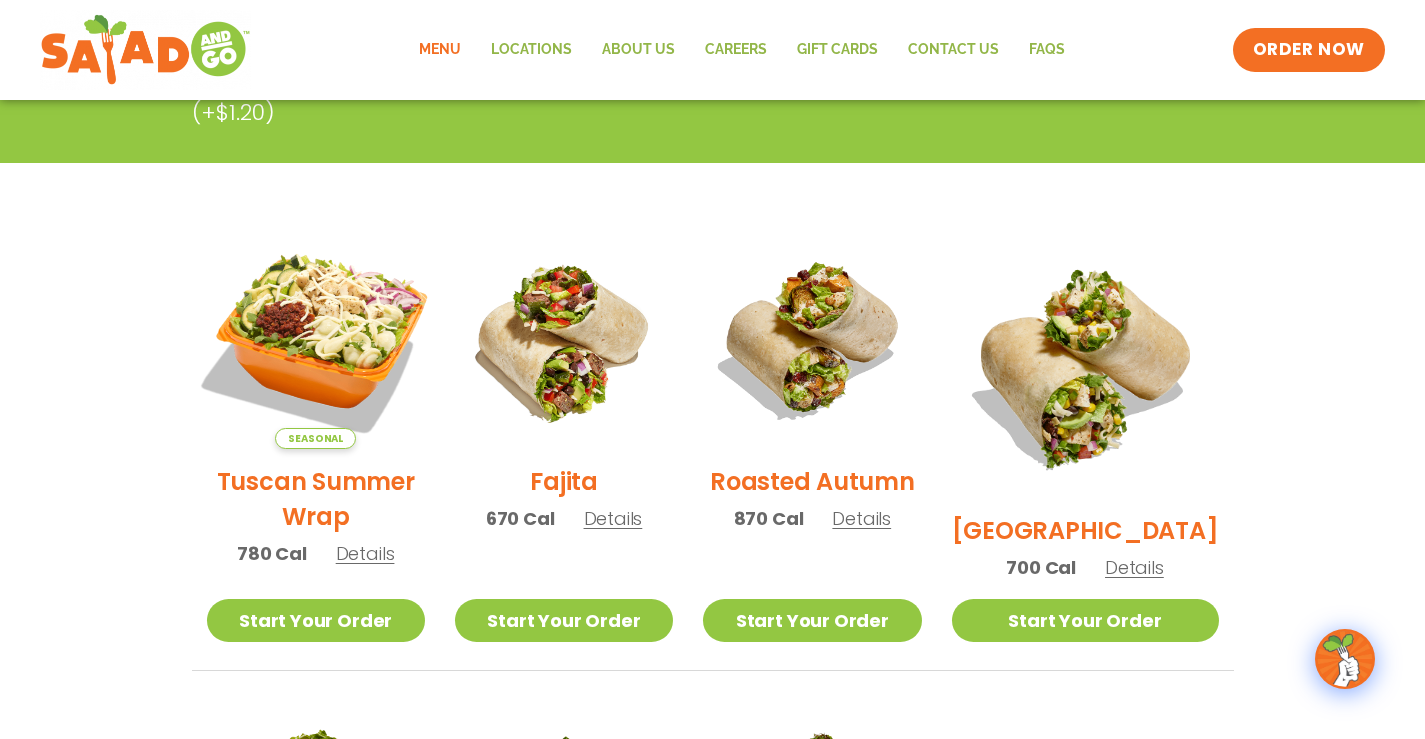 click at bounding box center (315, 340) 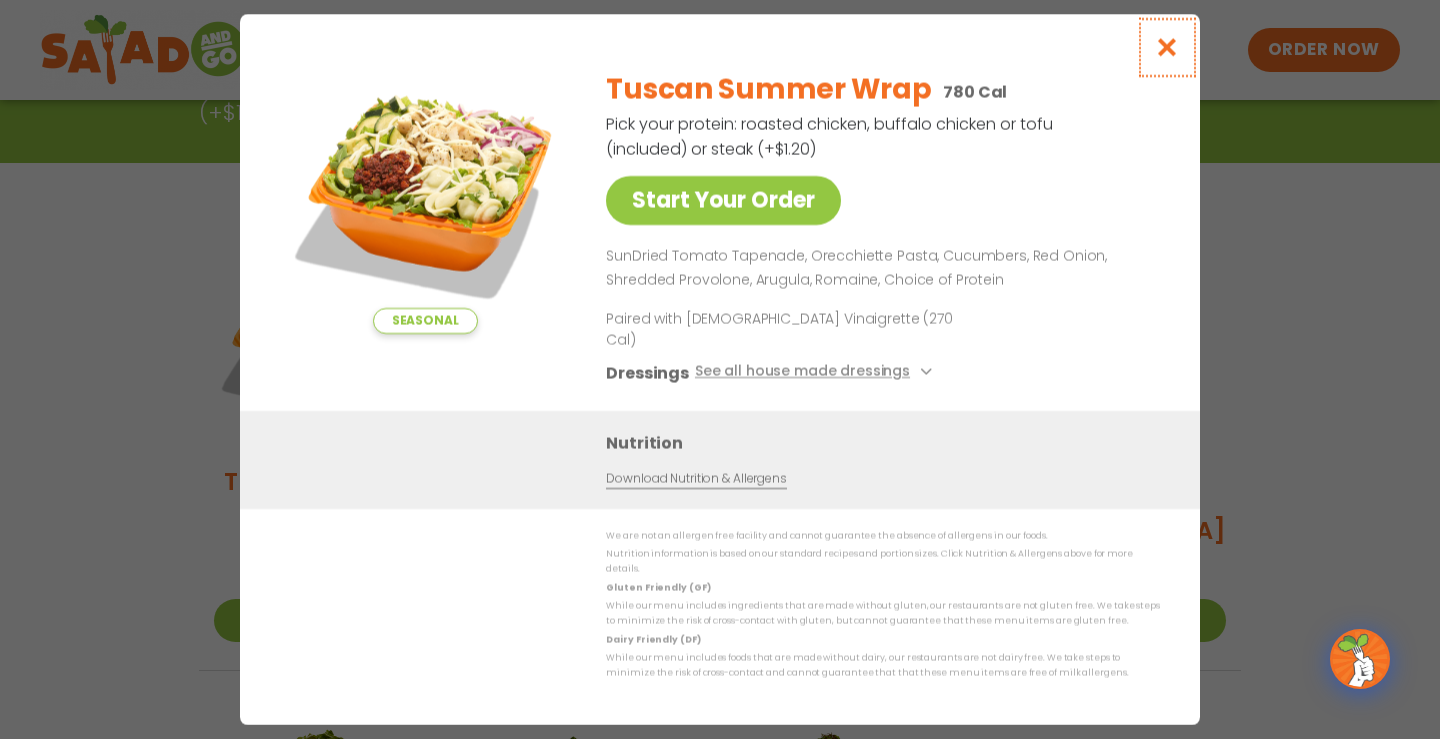 click at bounding box center [1167, 47] 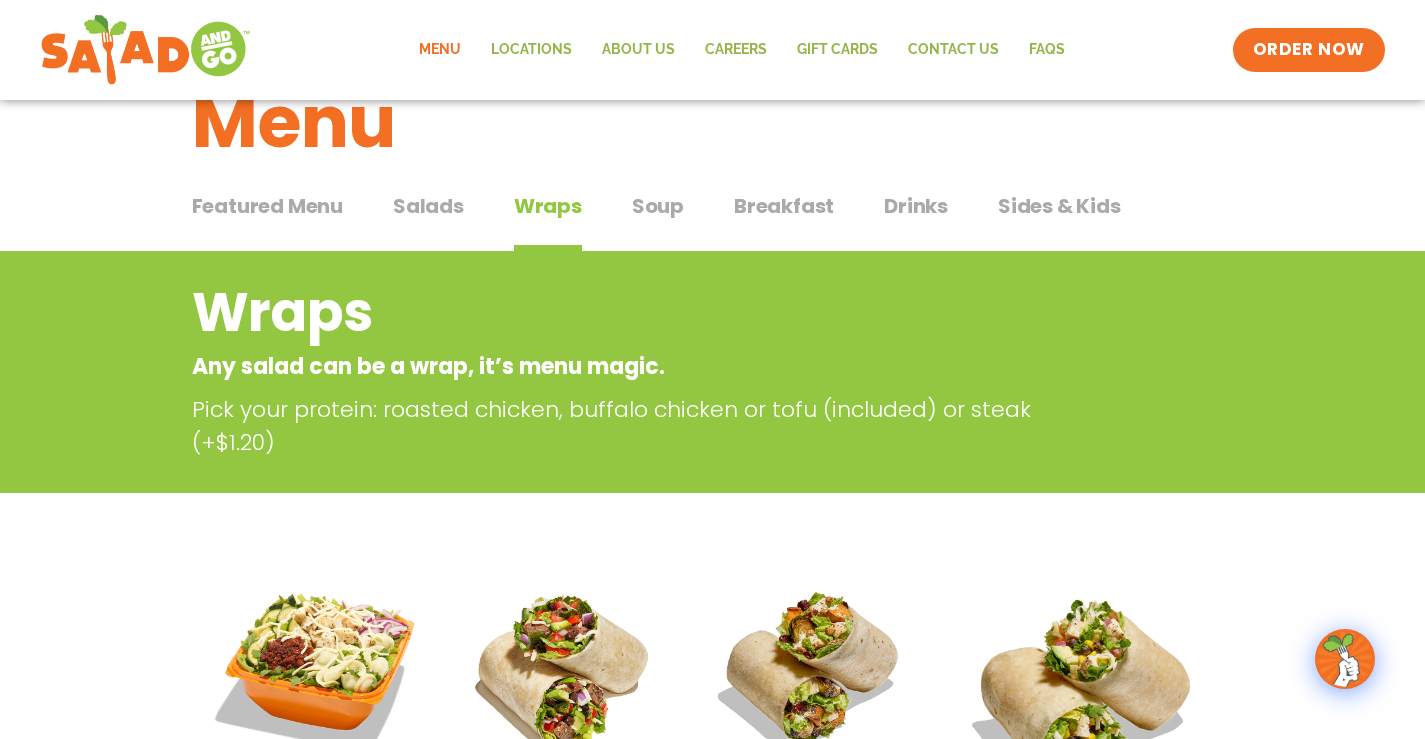 scroll, scrollTop: 0, scrollLeft: 0, axis: both 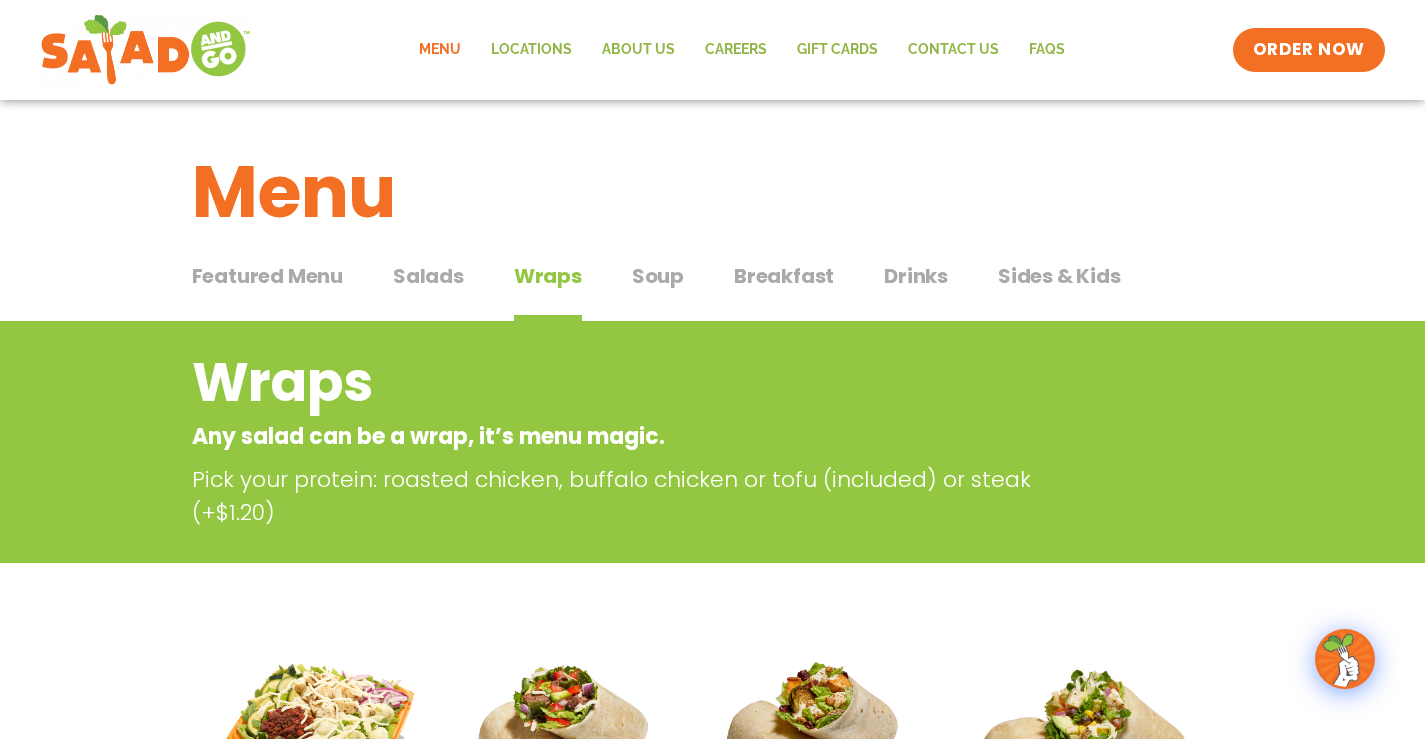 click on "Soup" at bounding box center [658, 276] 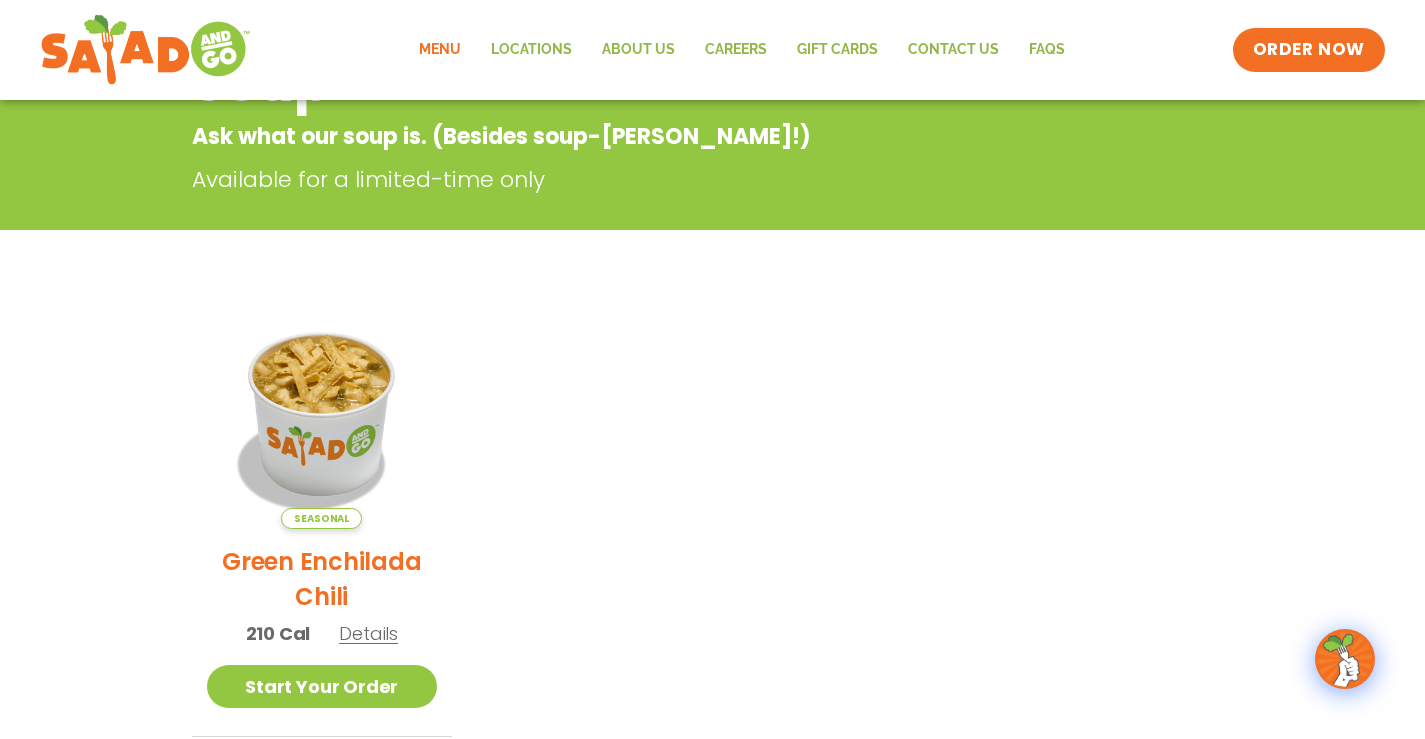 scroll, scrollTop: 100, scrollLeft: 0, axis: vertical 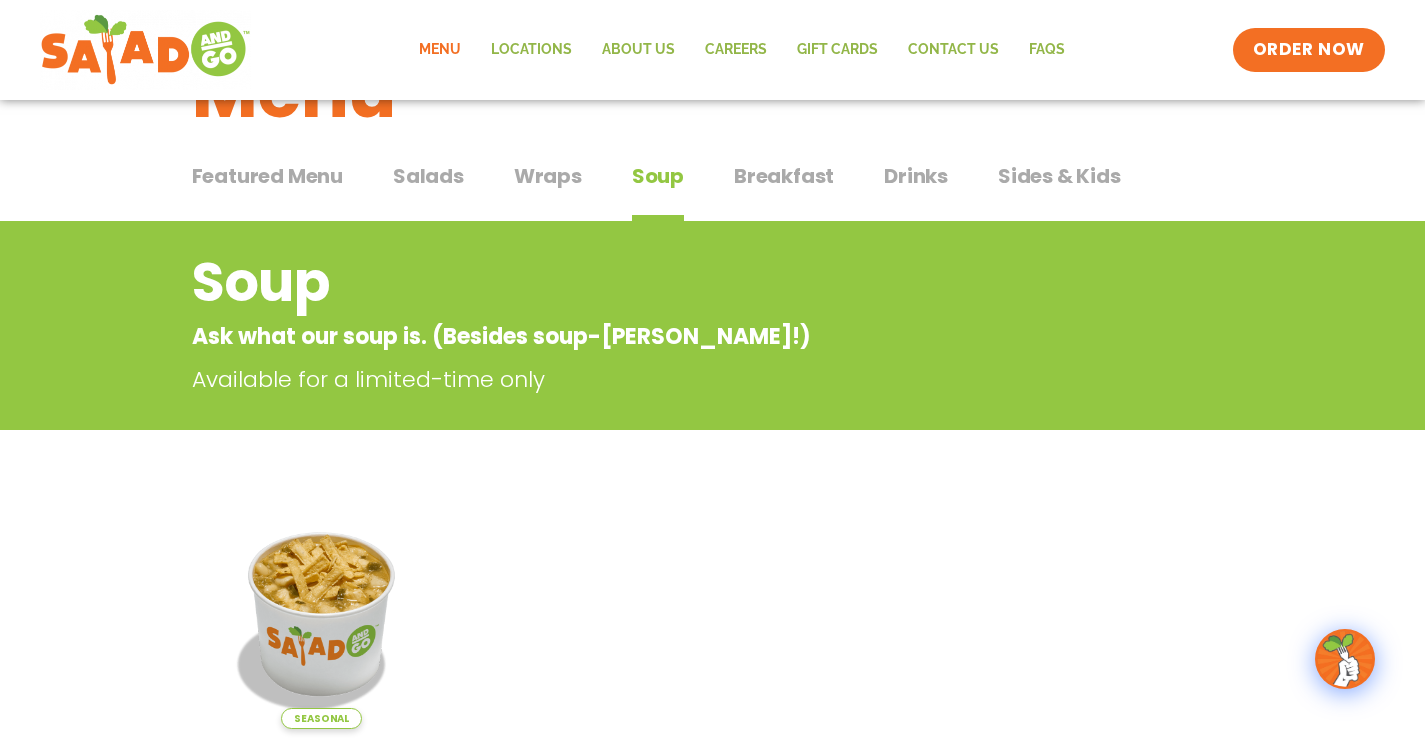 click on "Breakfast" at bounding box center (784, 176) 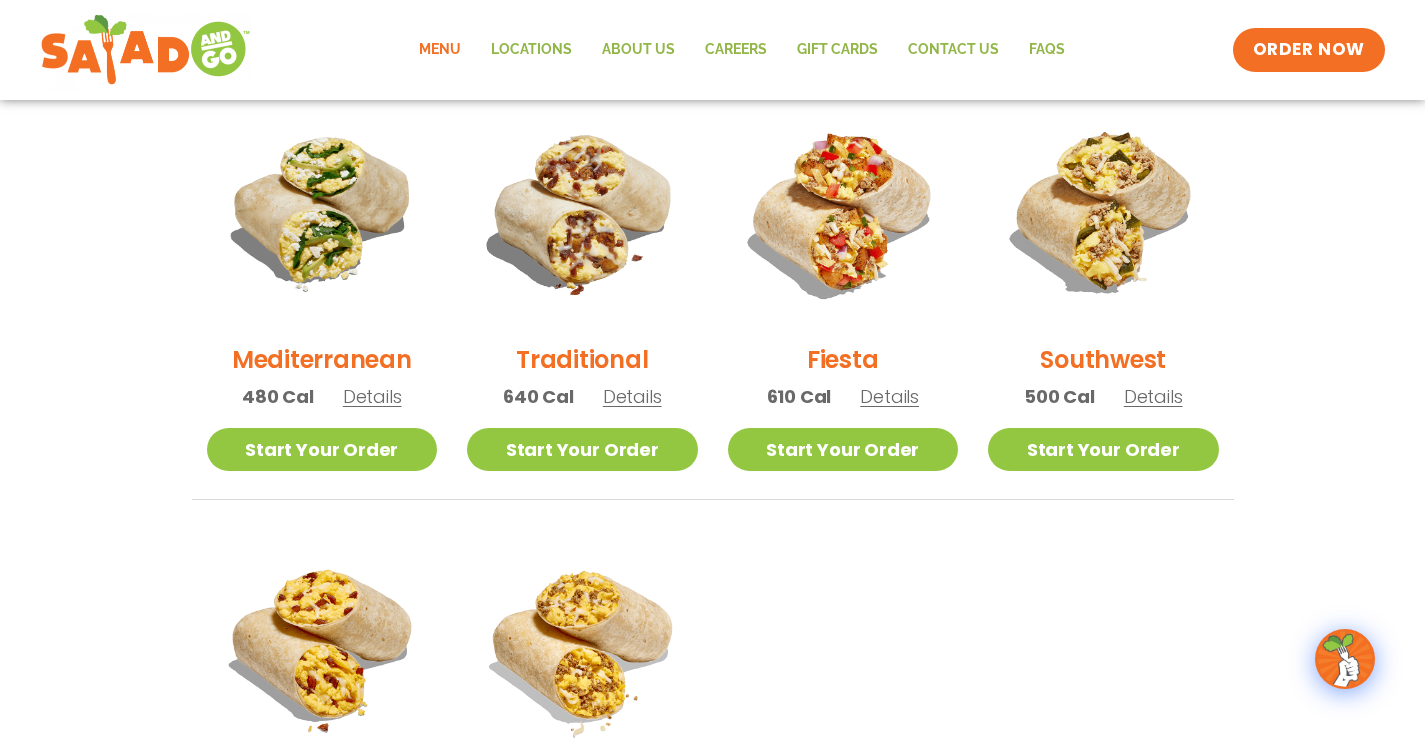 scroll, scrollTop: 500, scrollLeft: 0, axis: vertical 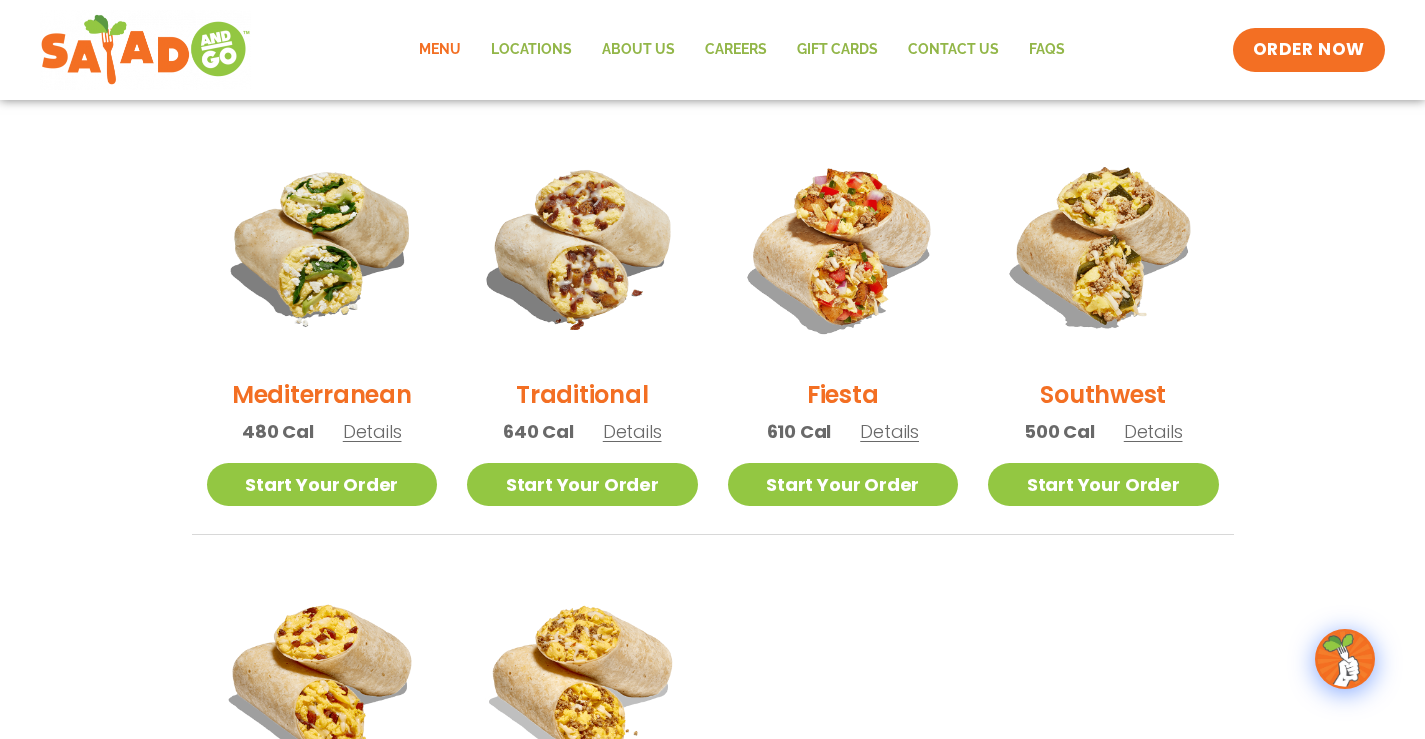 click on "Details" at bounding box center (1153, 431) 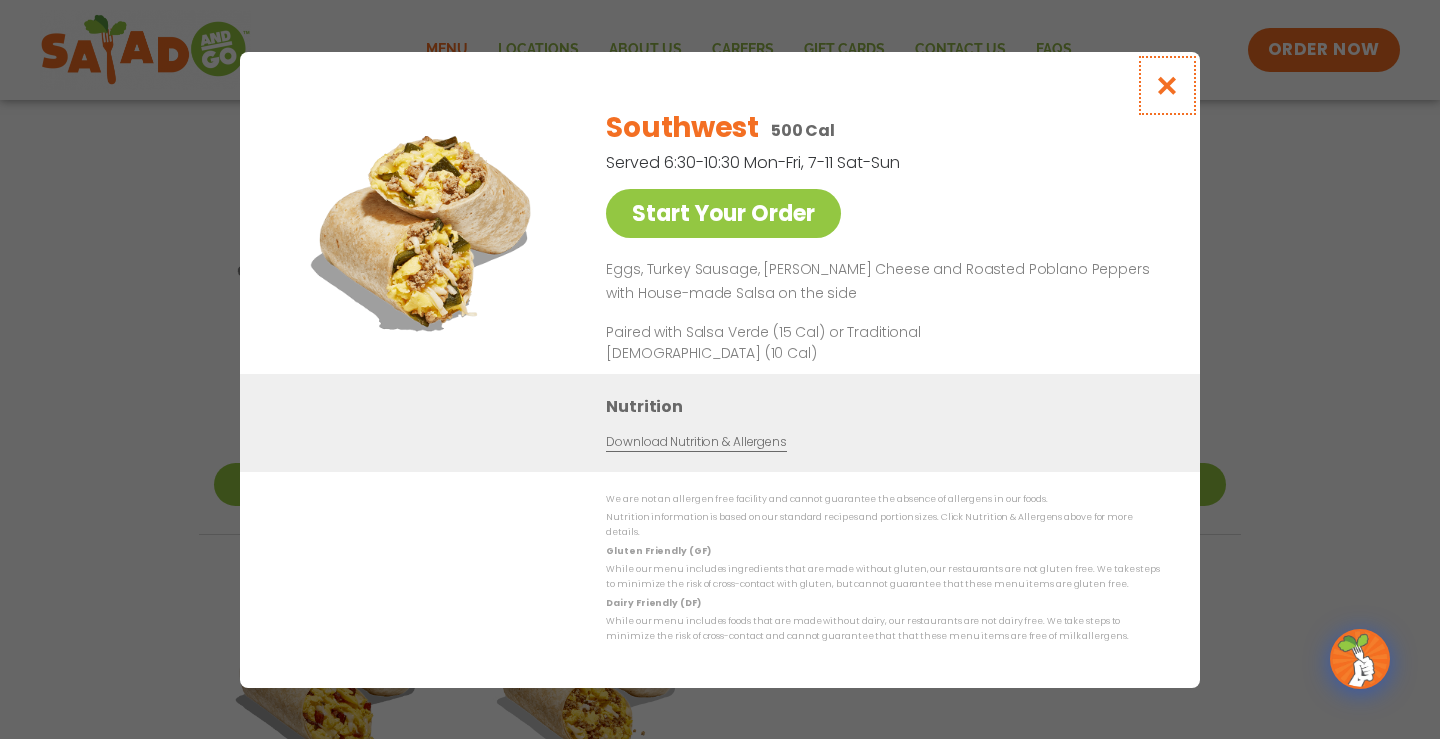 click at bounding box center (1167, 85) 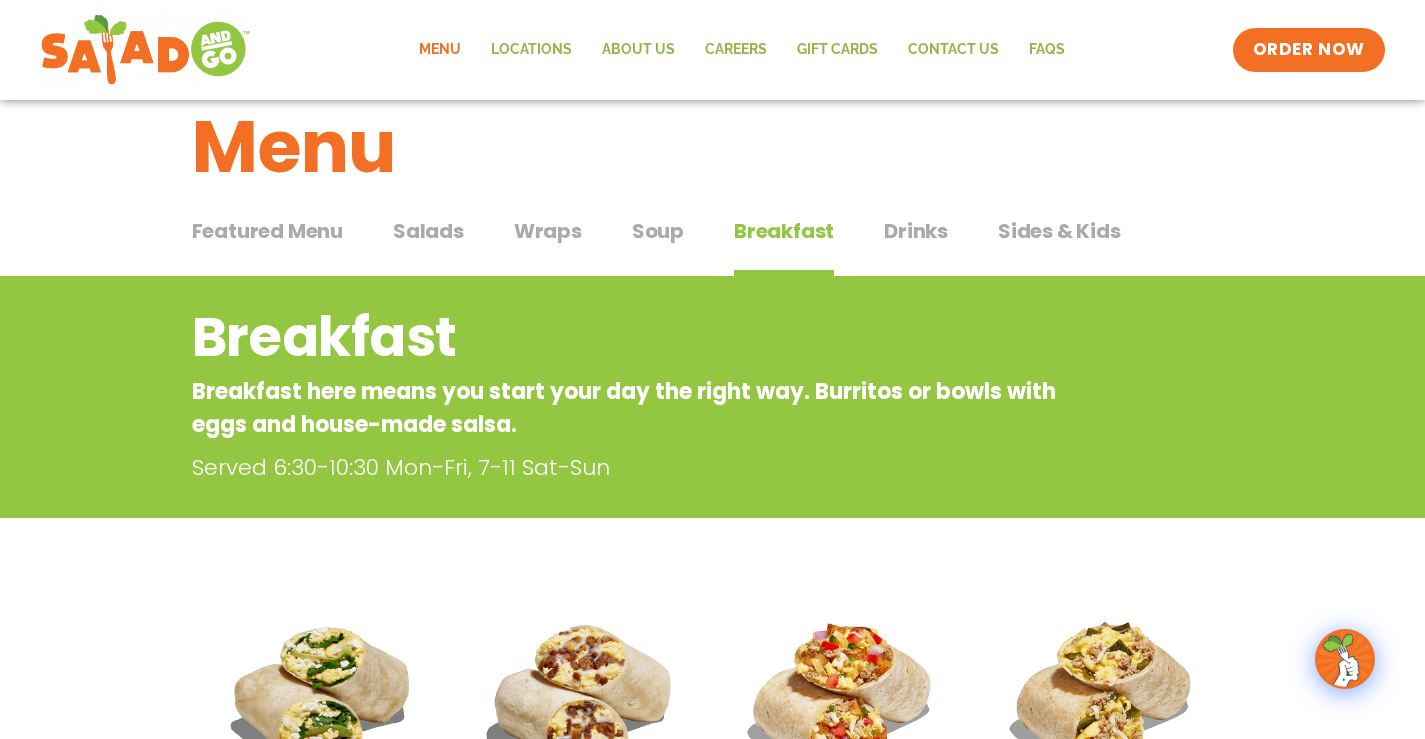 scroll, scrollTop: 0, scrollLeft: 0, axis: both 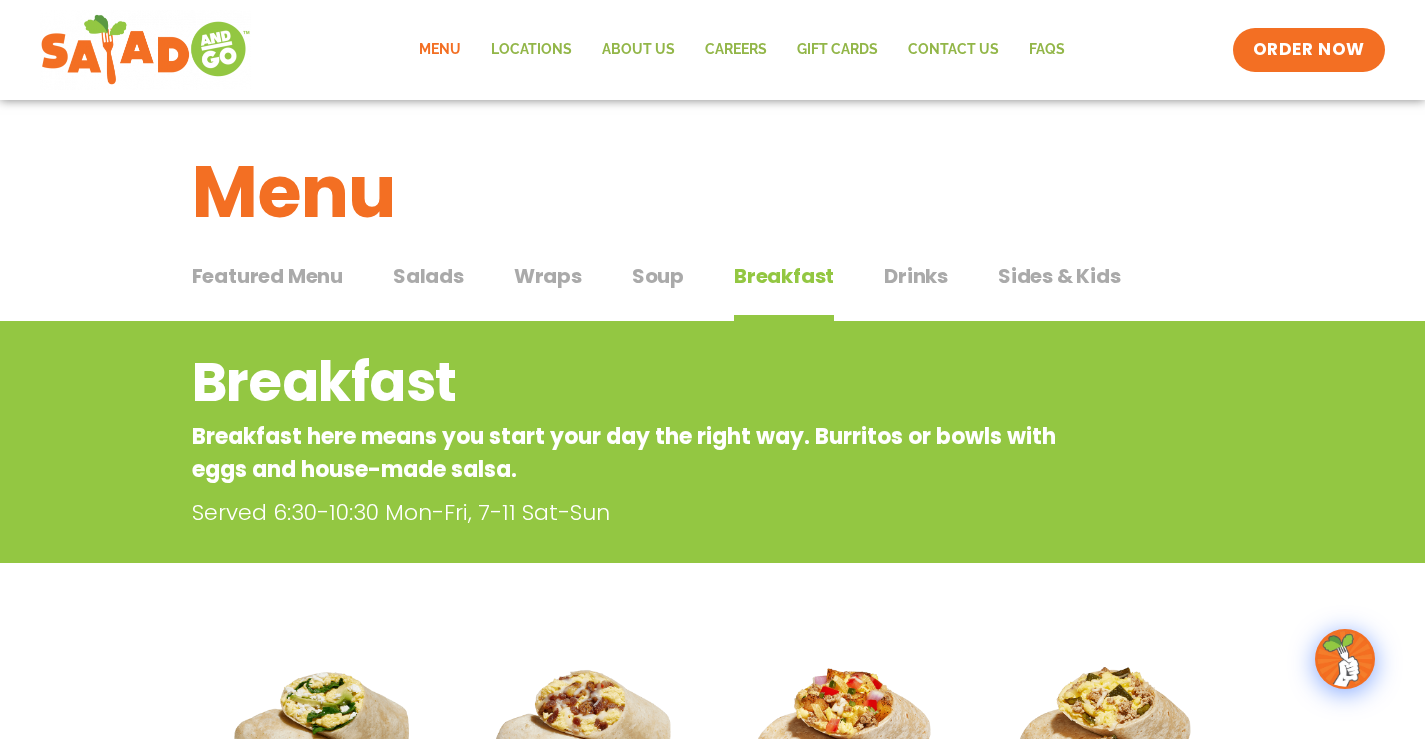 click on "Drinks" at bounding box center (916, 276) 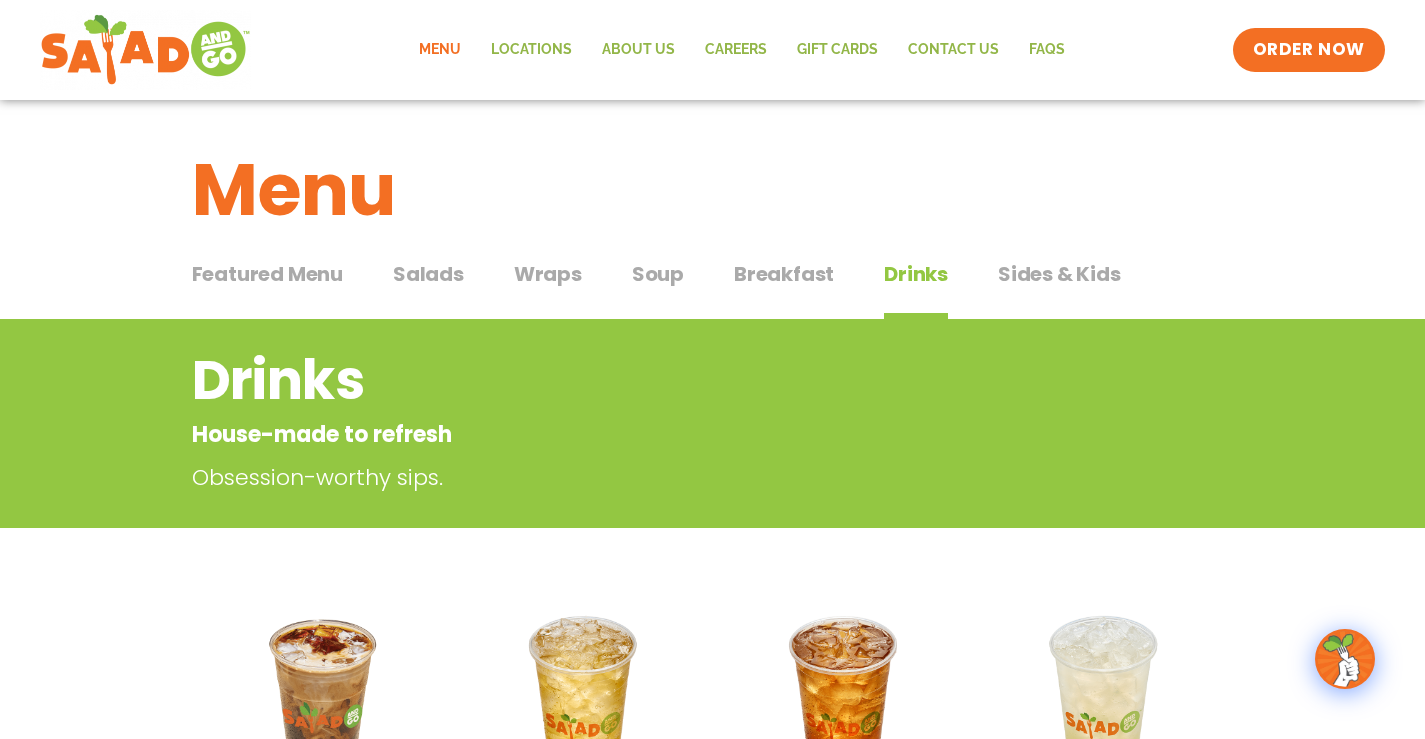 scroll, scrollTop: 0, scrollLeft: 0, axis: both 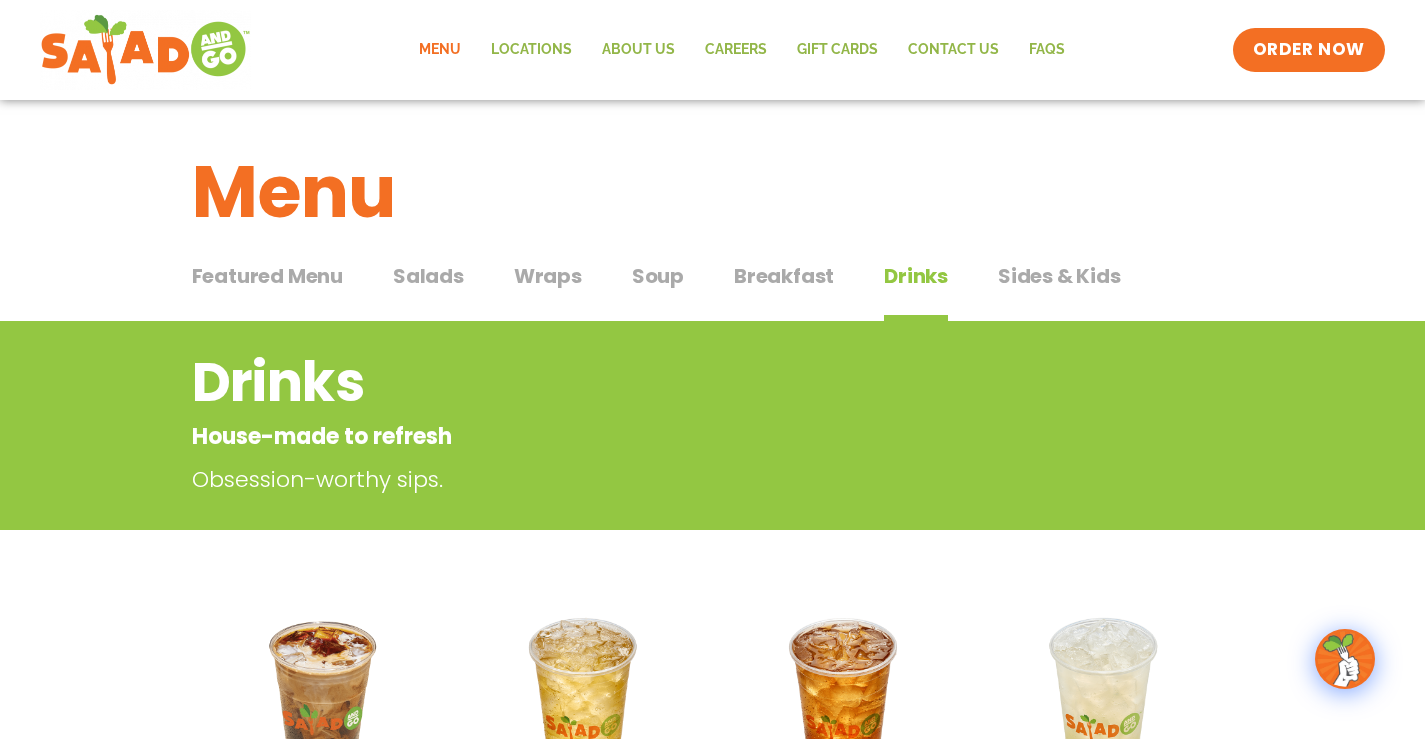 click on "Wraps" at bounding box center (548, 276) 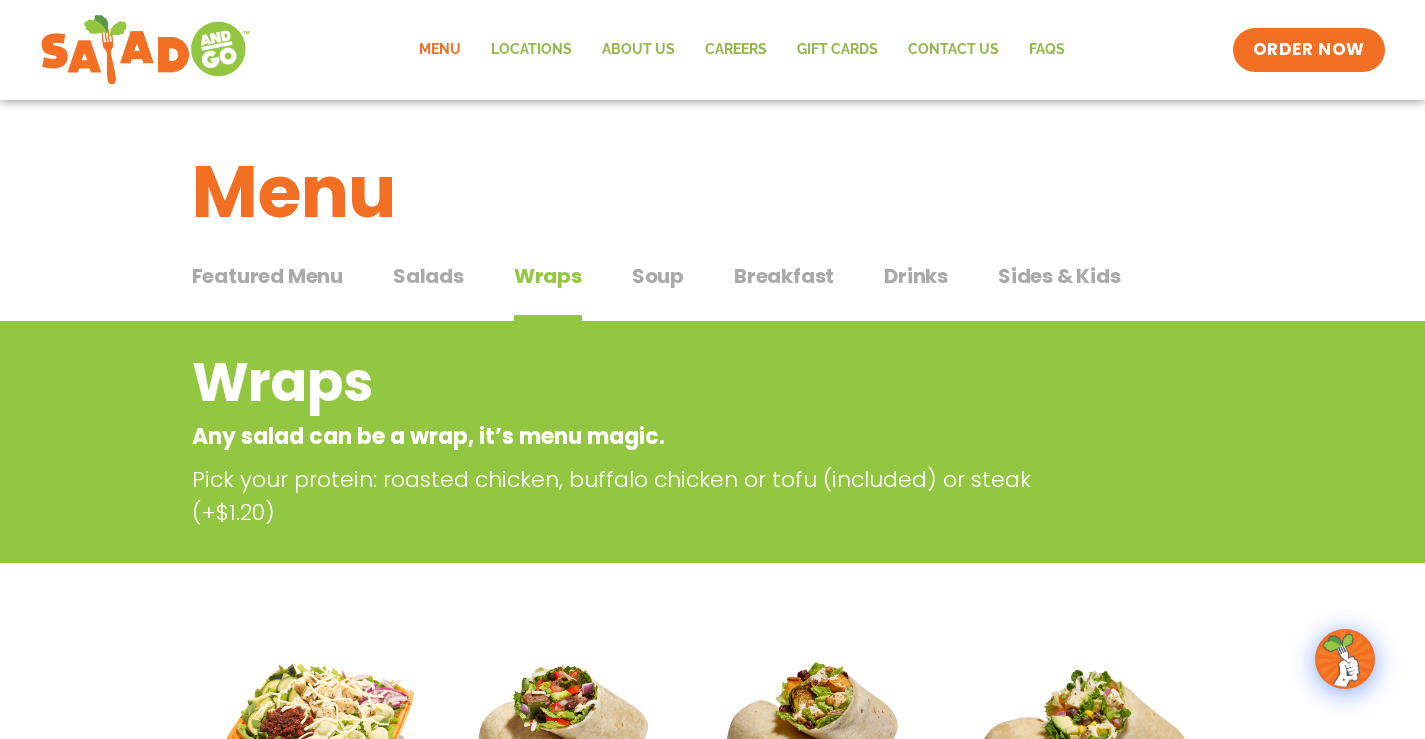 click on "Salads" at bounding box center [428, 276] 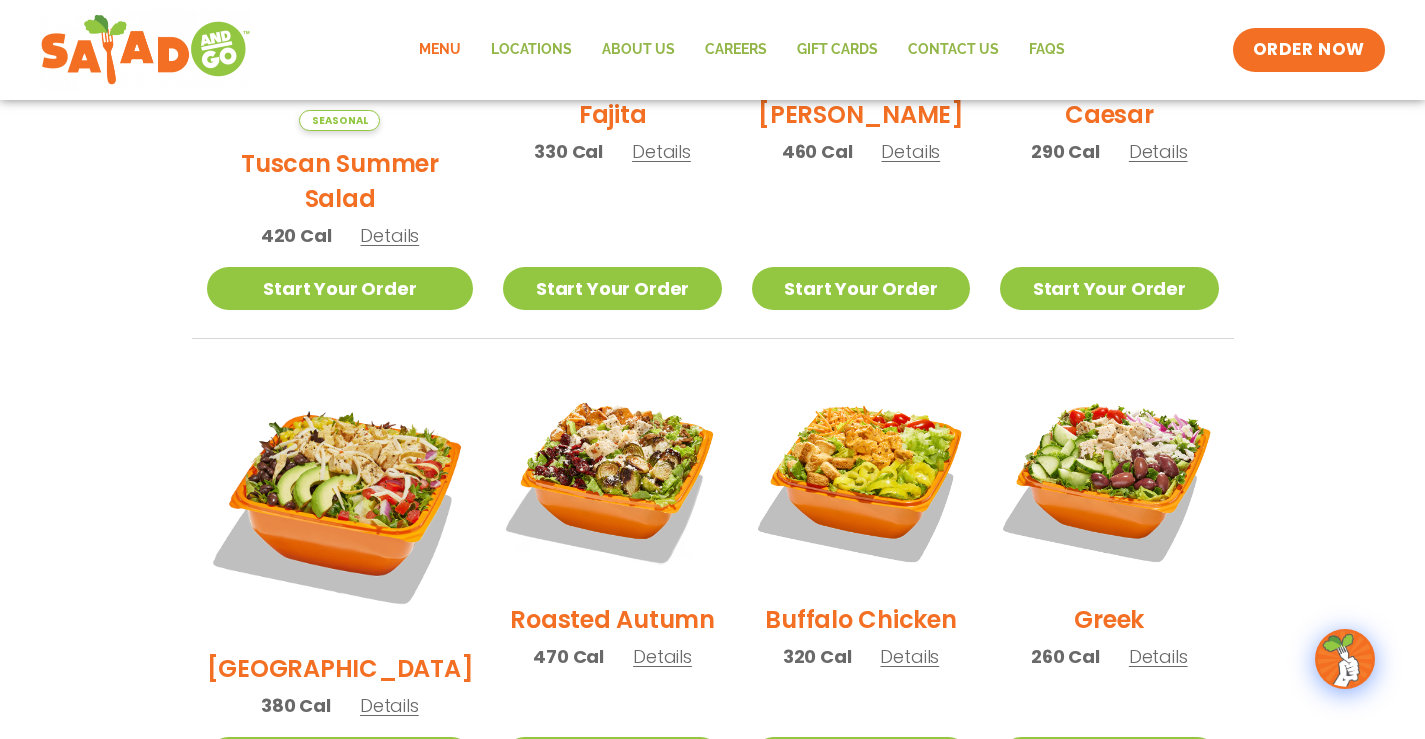scroll, scrollTop: 900, scrollLeft: 0, axis: vertical 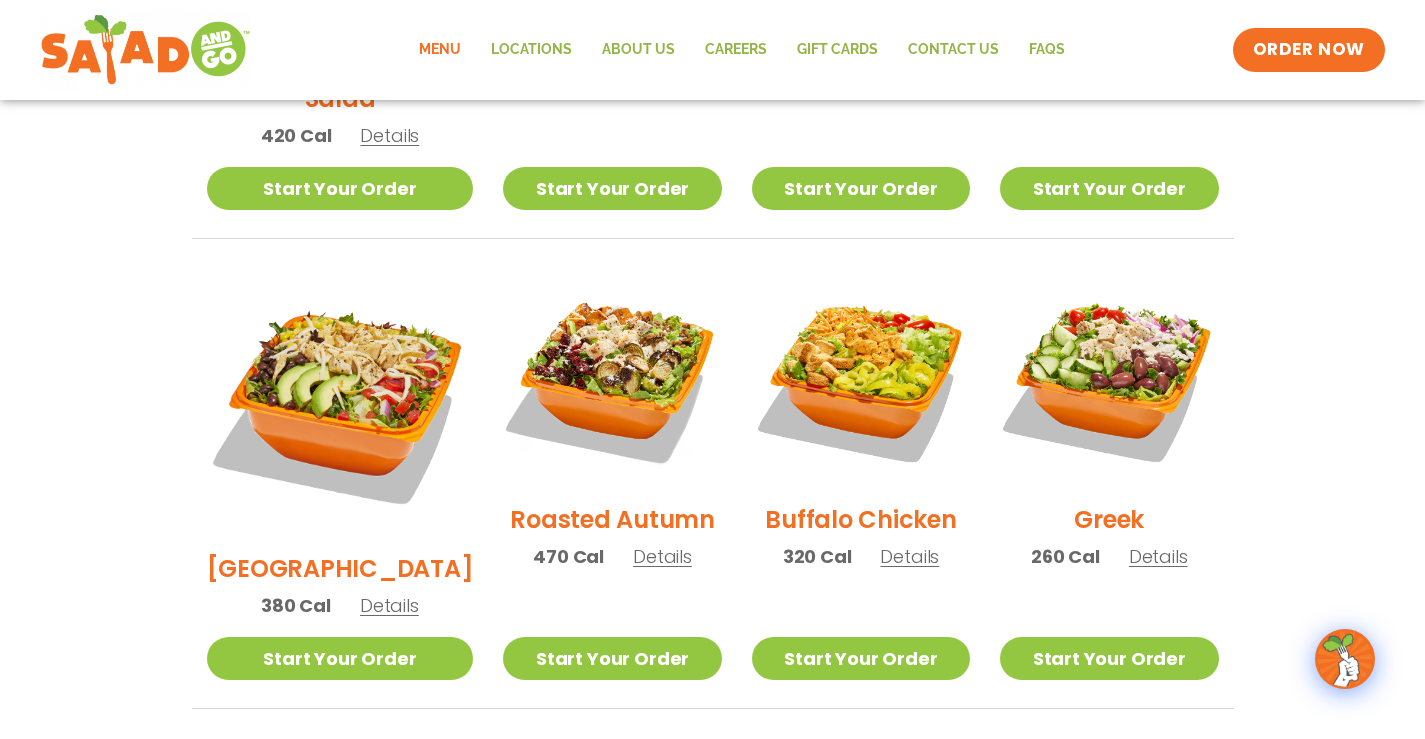 click on "Details" at bounding box center (662, 556) 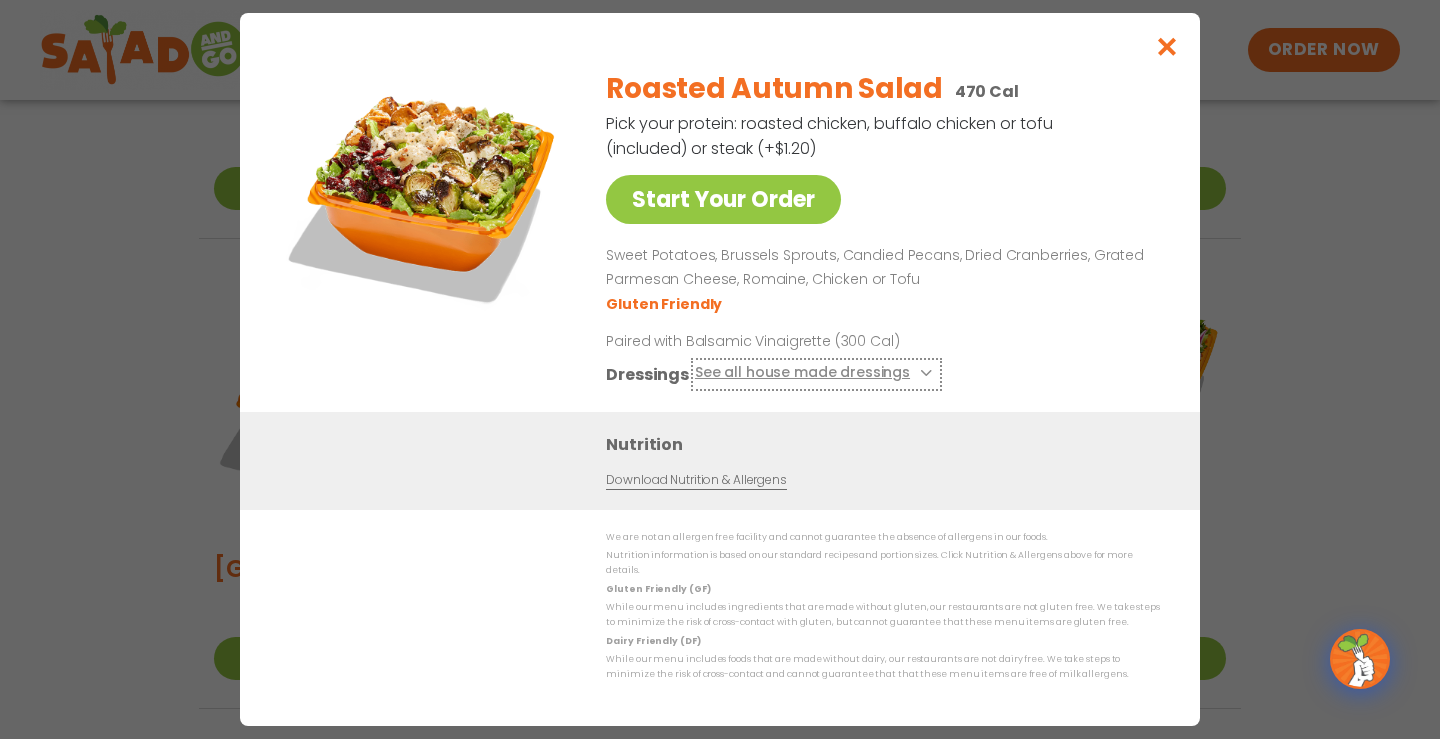 click on "See all house made dressings" at bounding box center (816, 374) 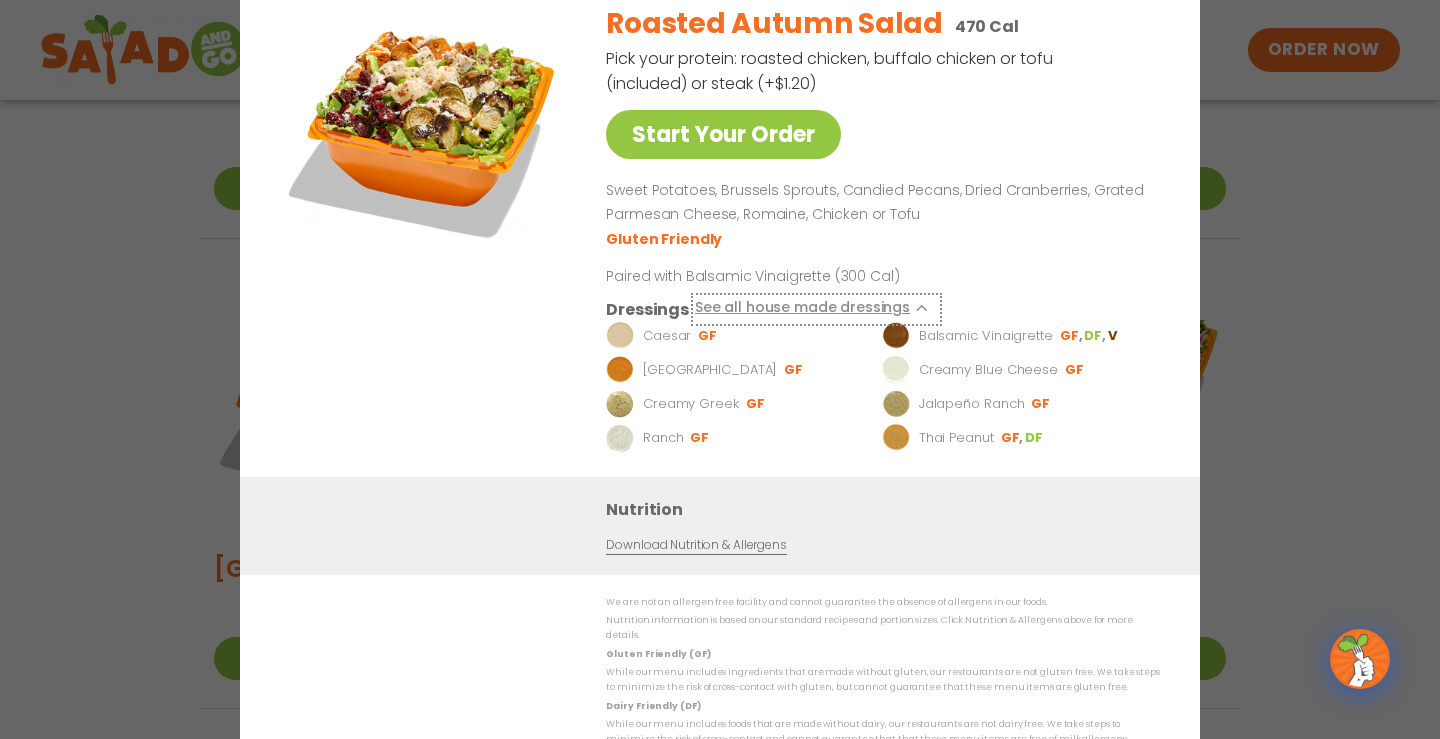 click on "See all house made dressings" at bounding box center (816, 309) 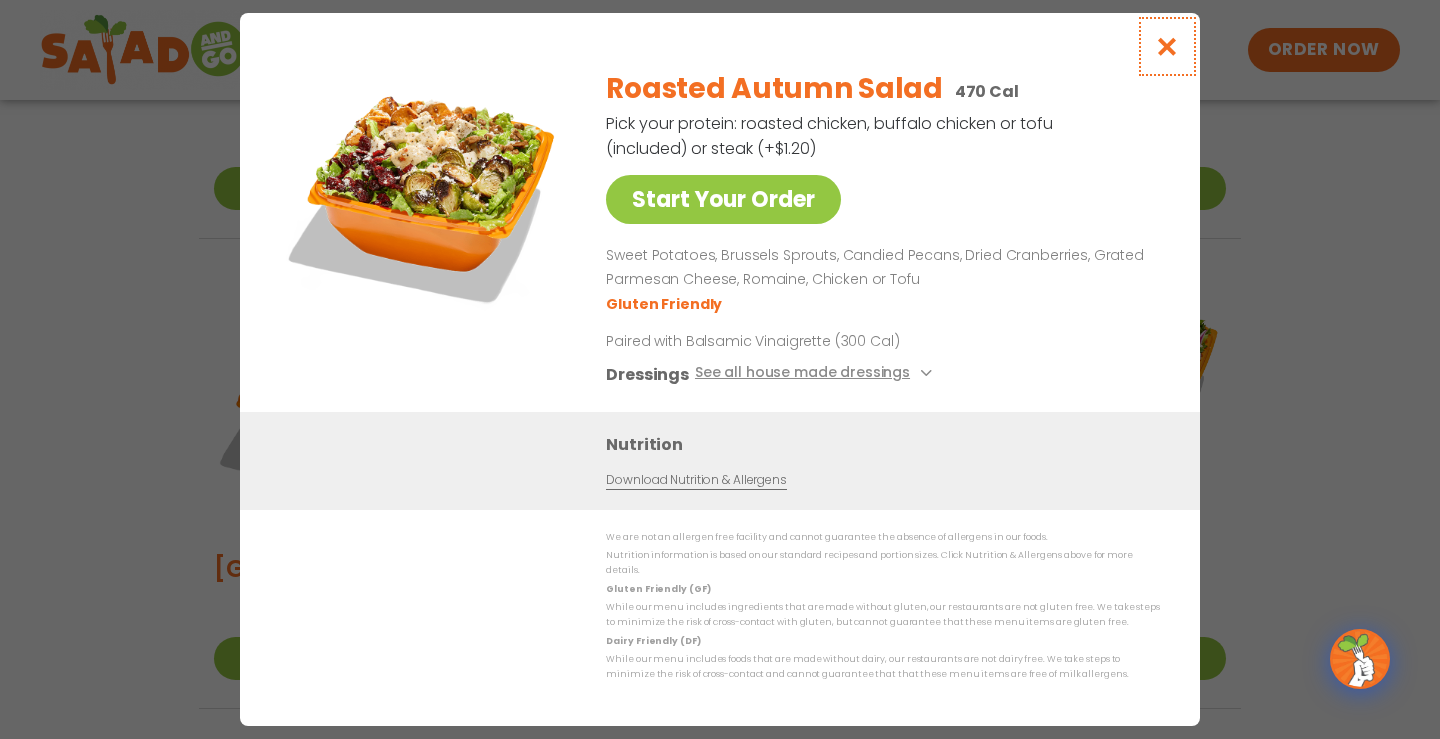 click at bounding box center [1167, 46] 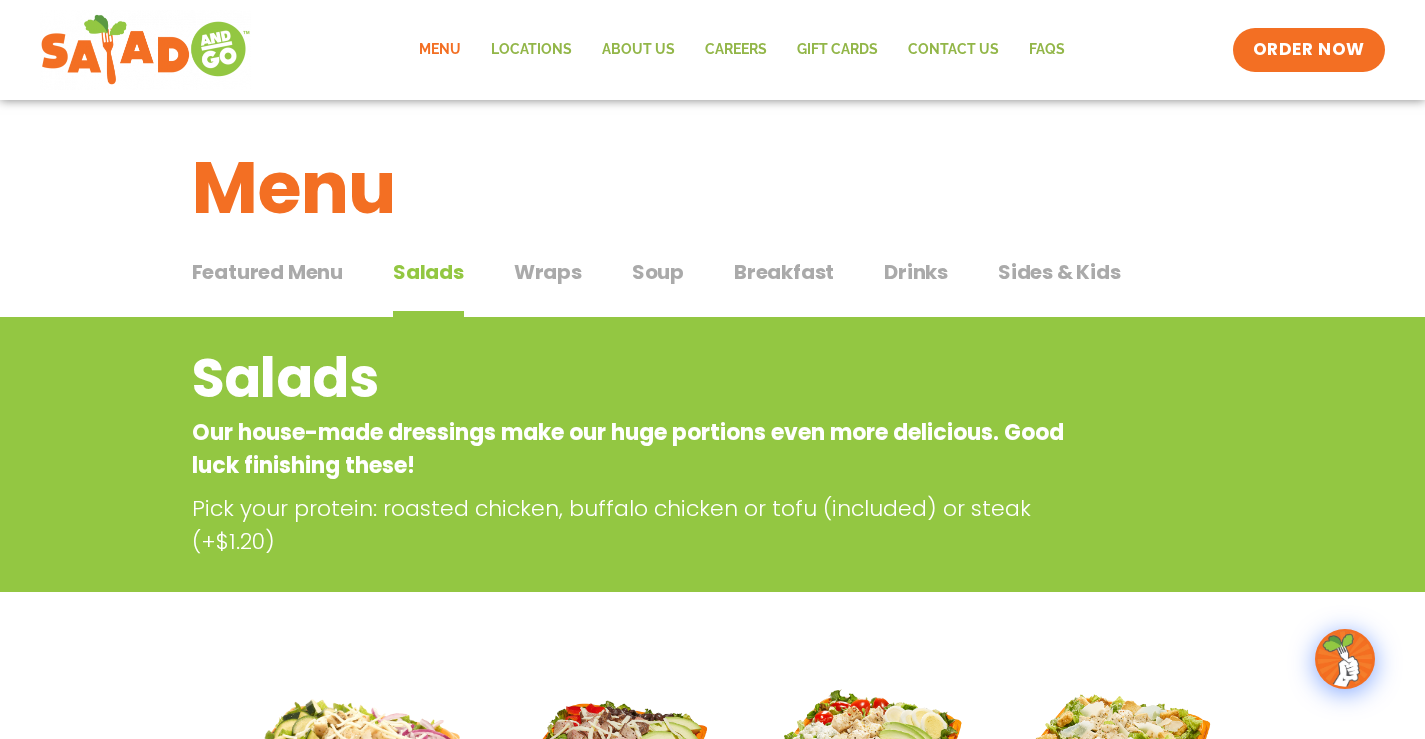 scroll, scrollTop: 0, scrollLeft: 0, axis: both 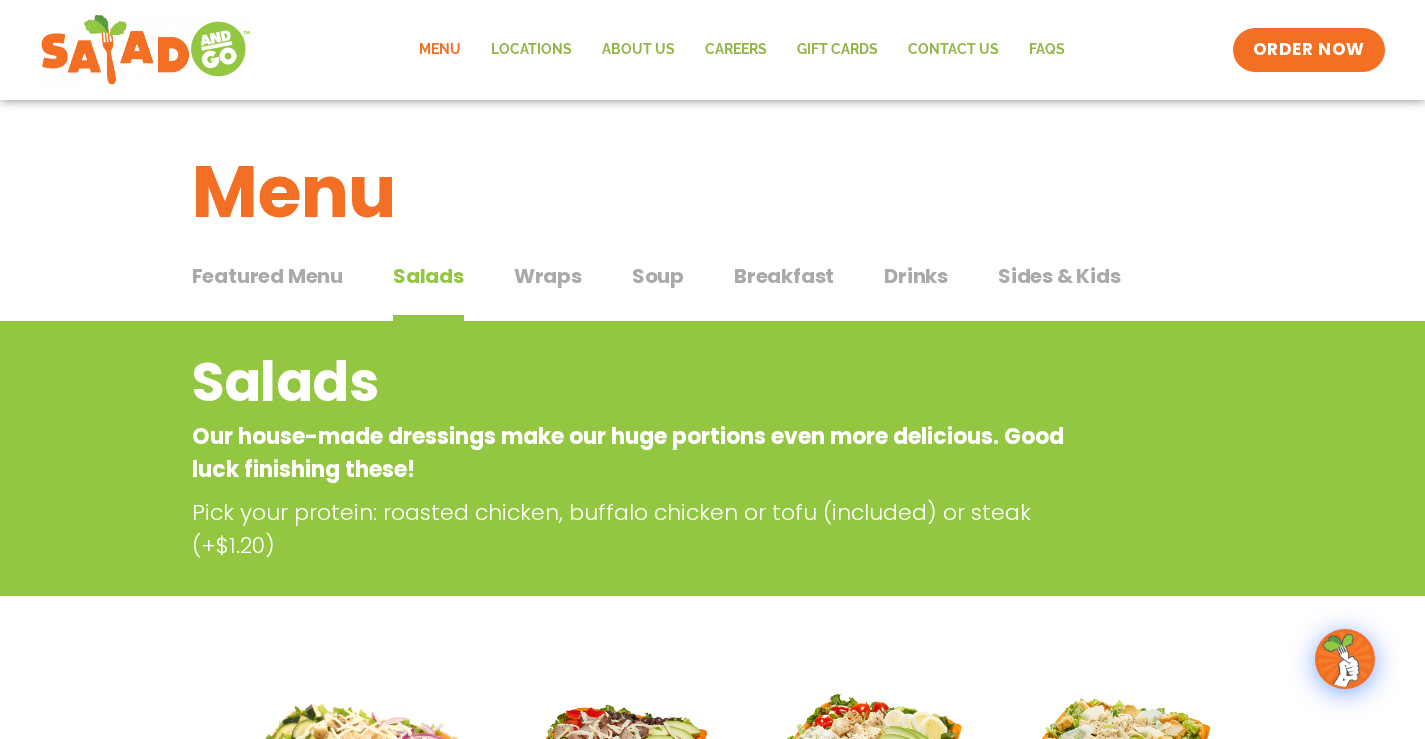 click on "Featured Menu" at bounding box center [267, 276] 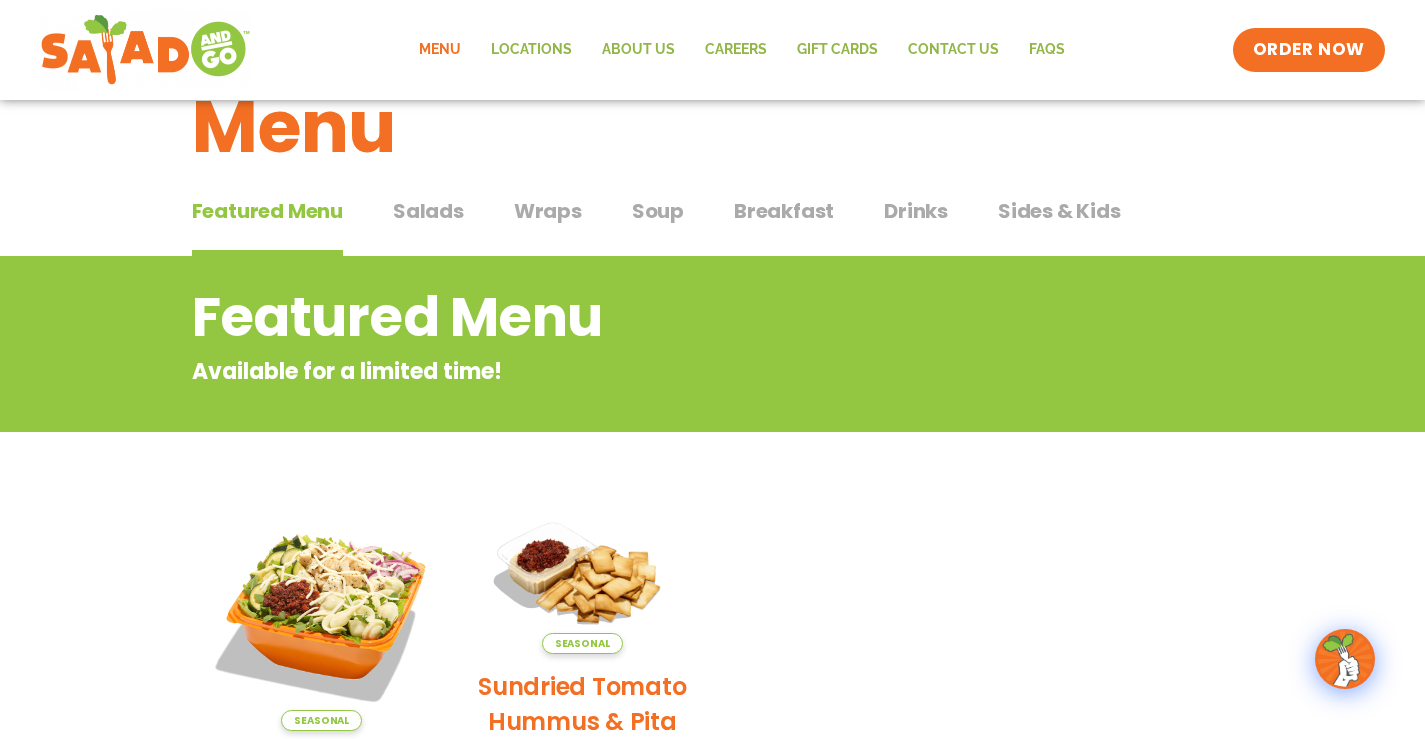 scroll, scrollTop: 100, scrollLeft: 0, axis: vertical 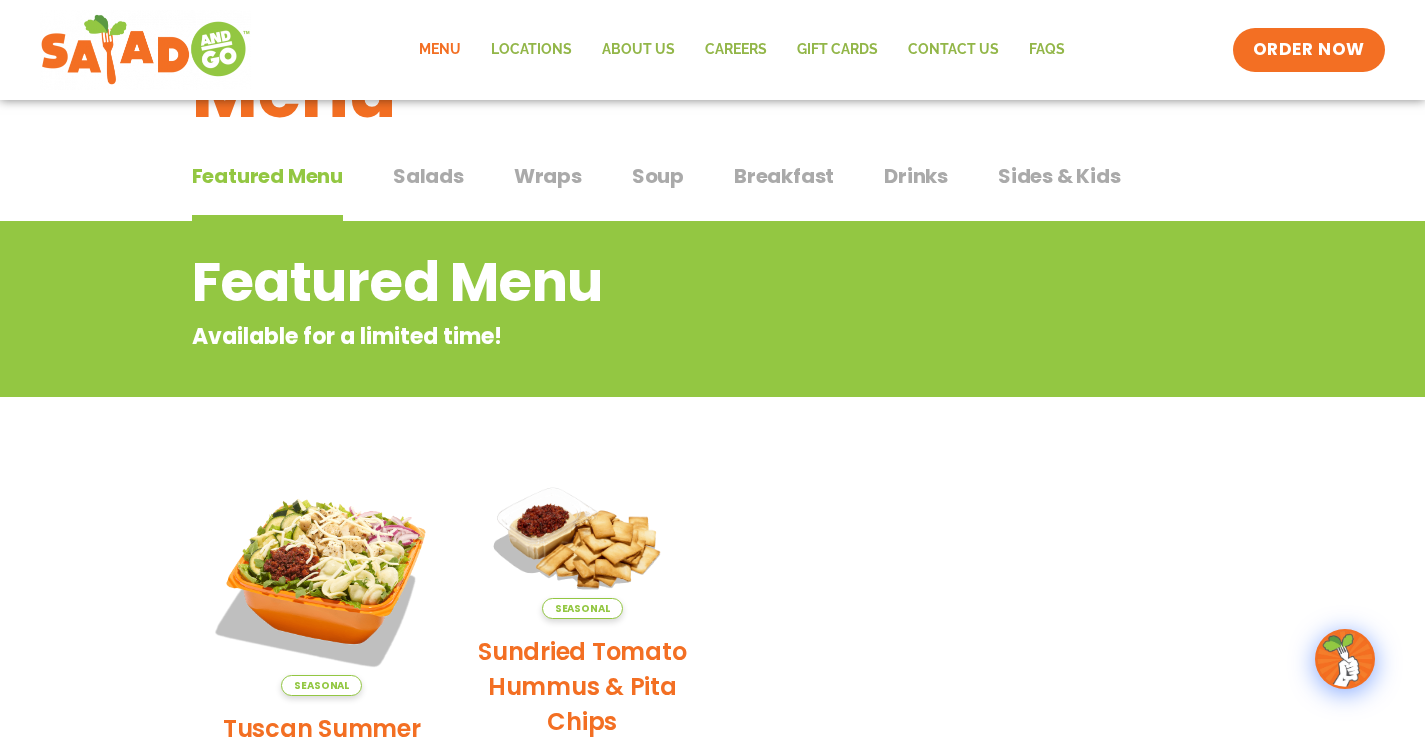 click on "Sides & Kids" at bounding box center [1059, 176] 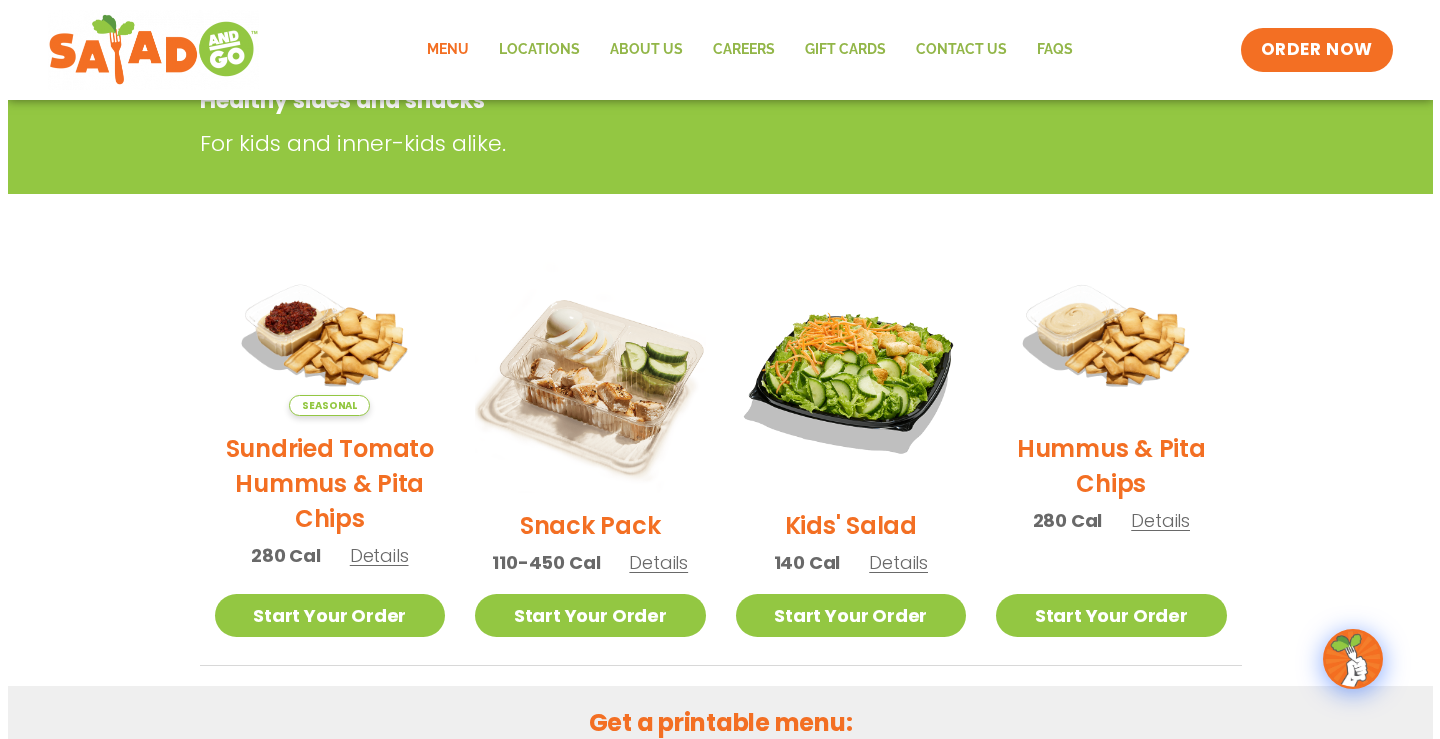scroll, scrollTop: 400, scrollLeft: 0, axis: vertical 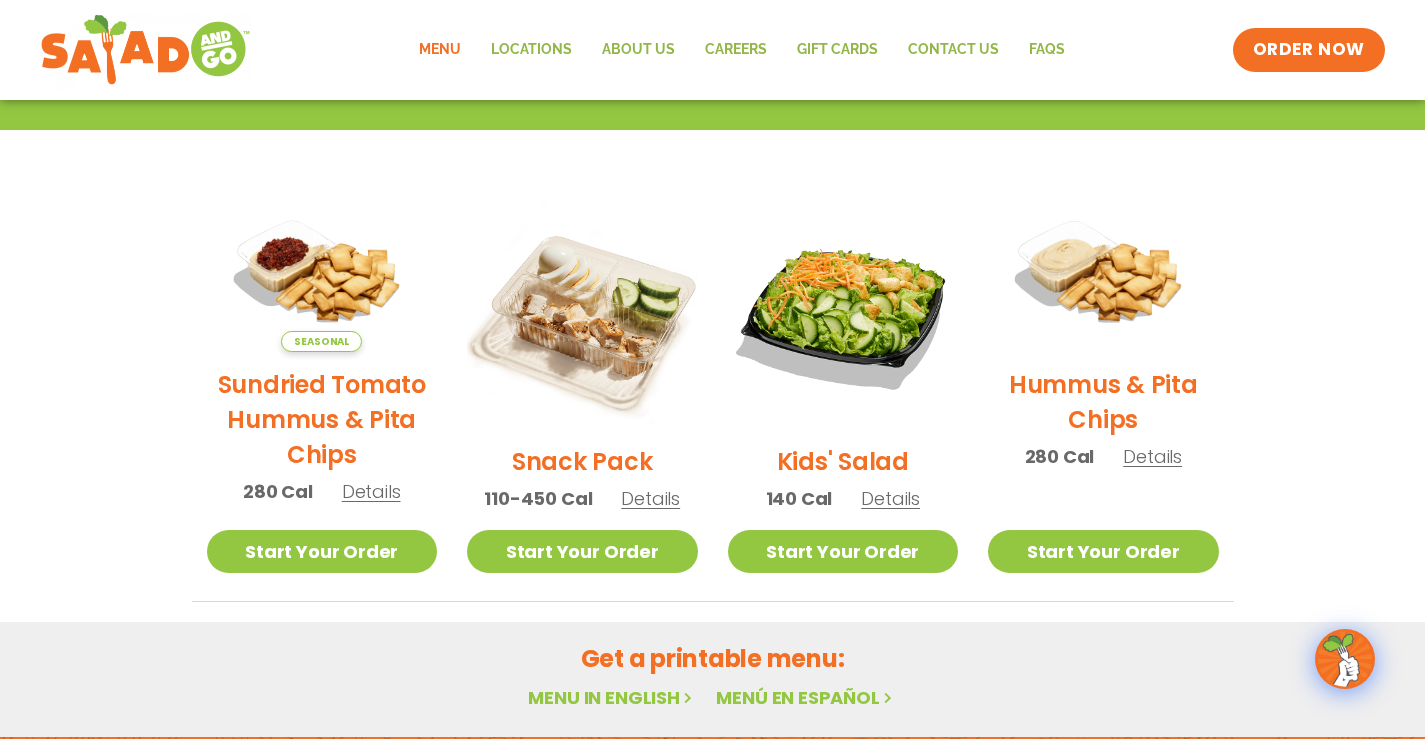 click on "Details" at bounding box center [371, 491] 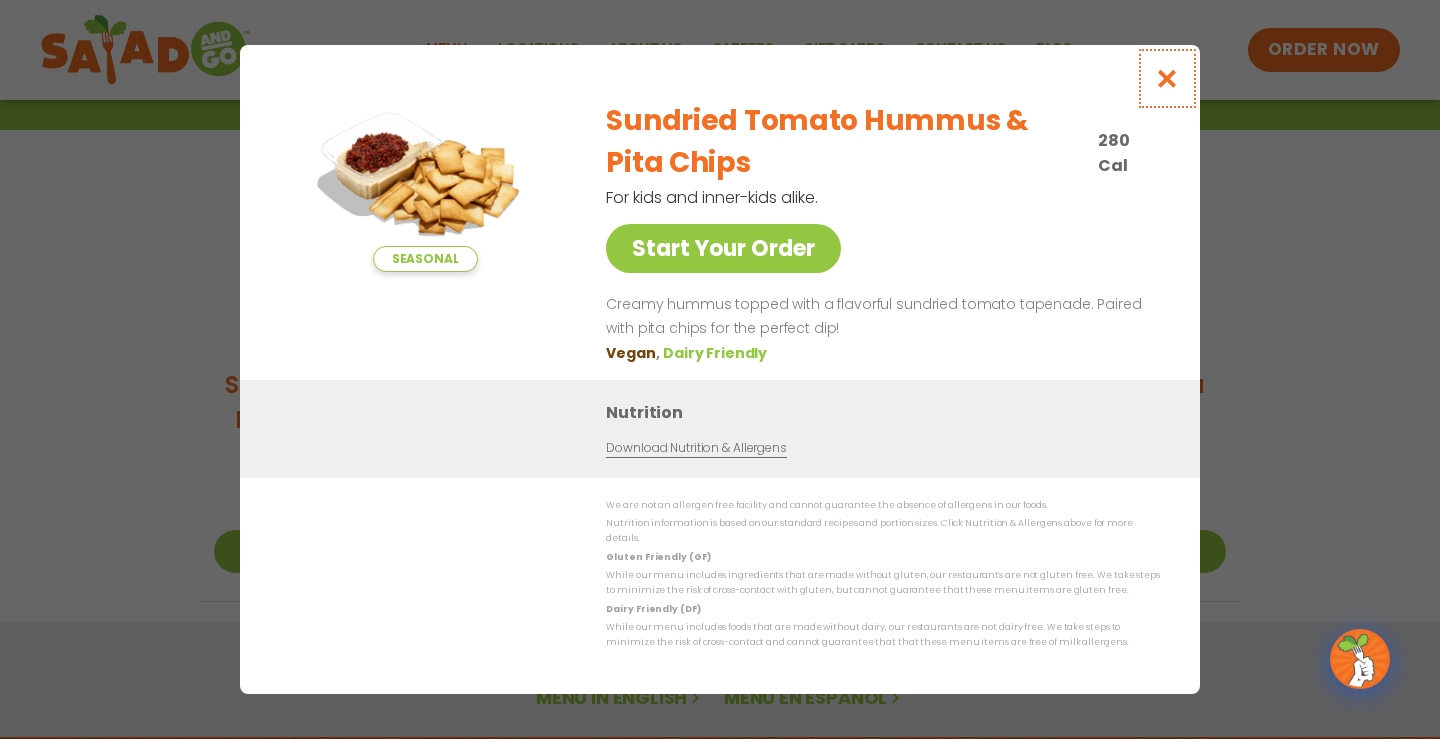 click at bounding box center [1167, 78] 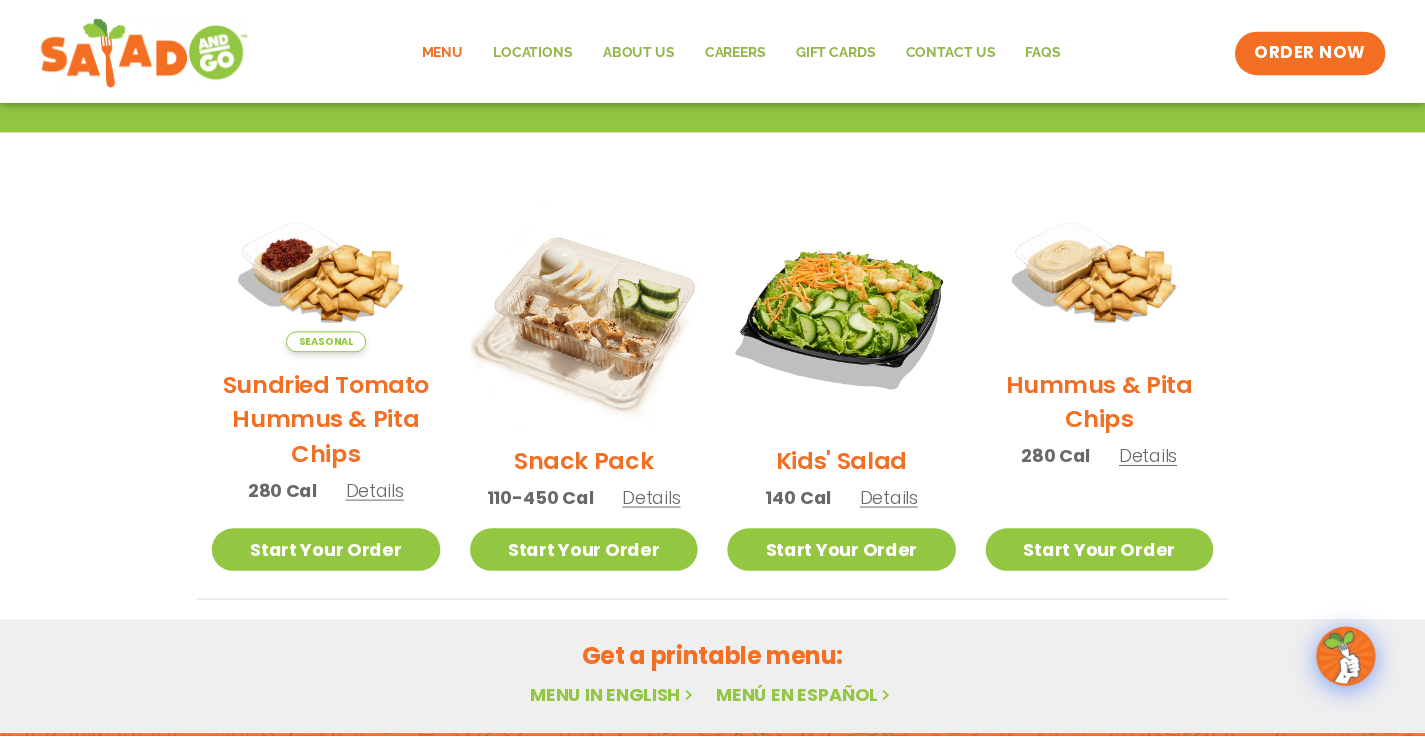 scroll, scrollTop: 321, scrollLeft: 0, axis: vertical 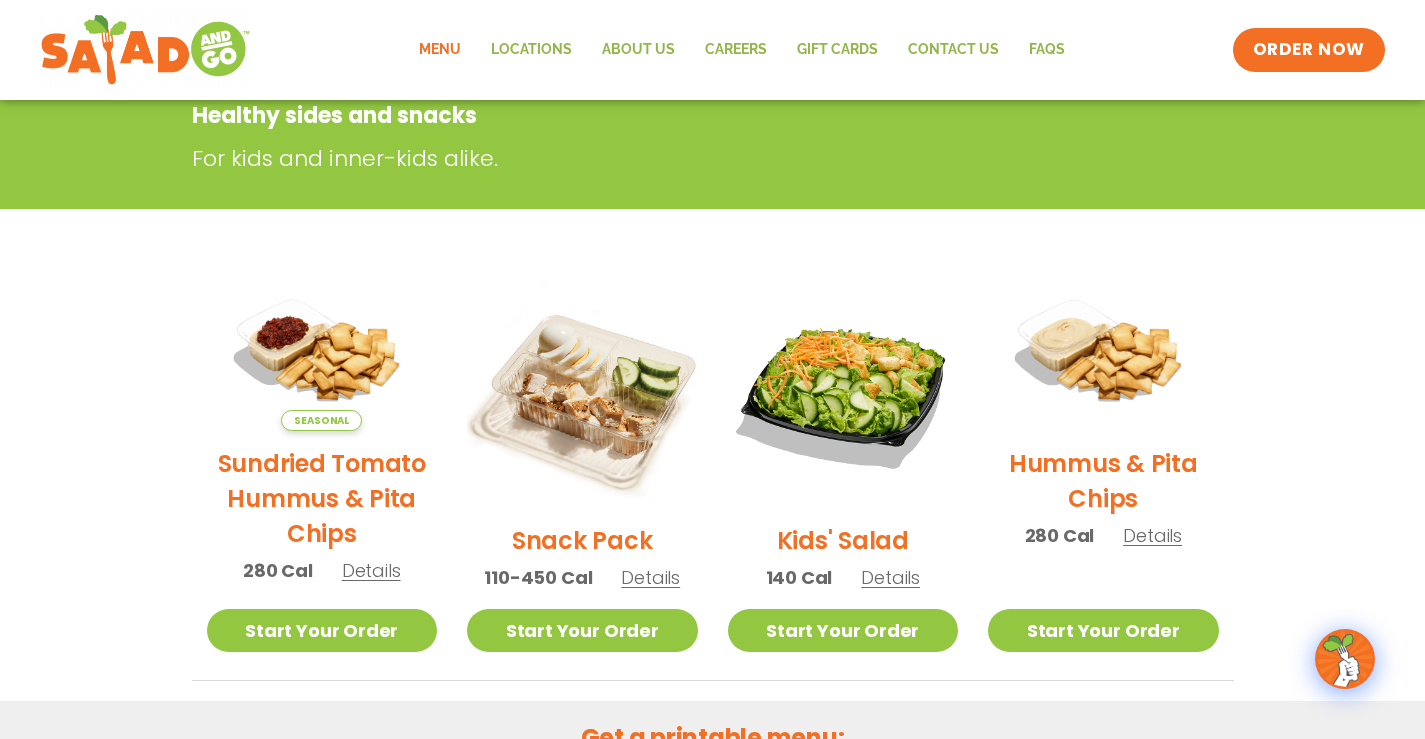 click on "Details" at bounding box center (650, 577) 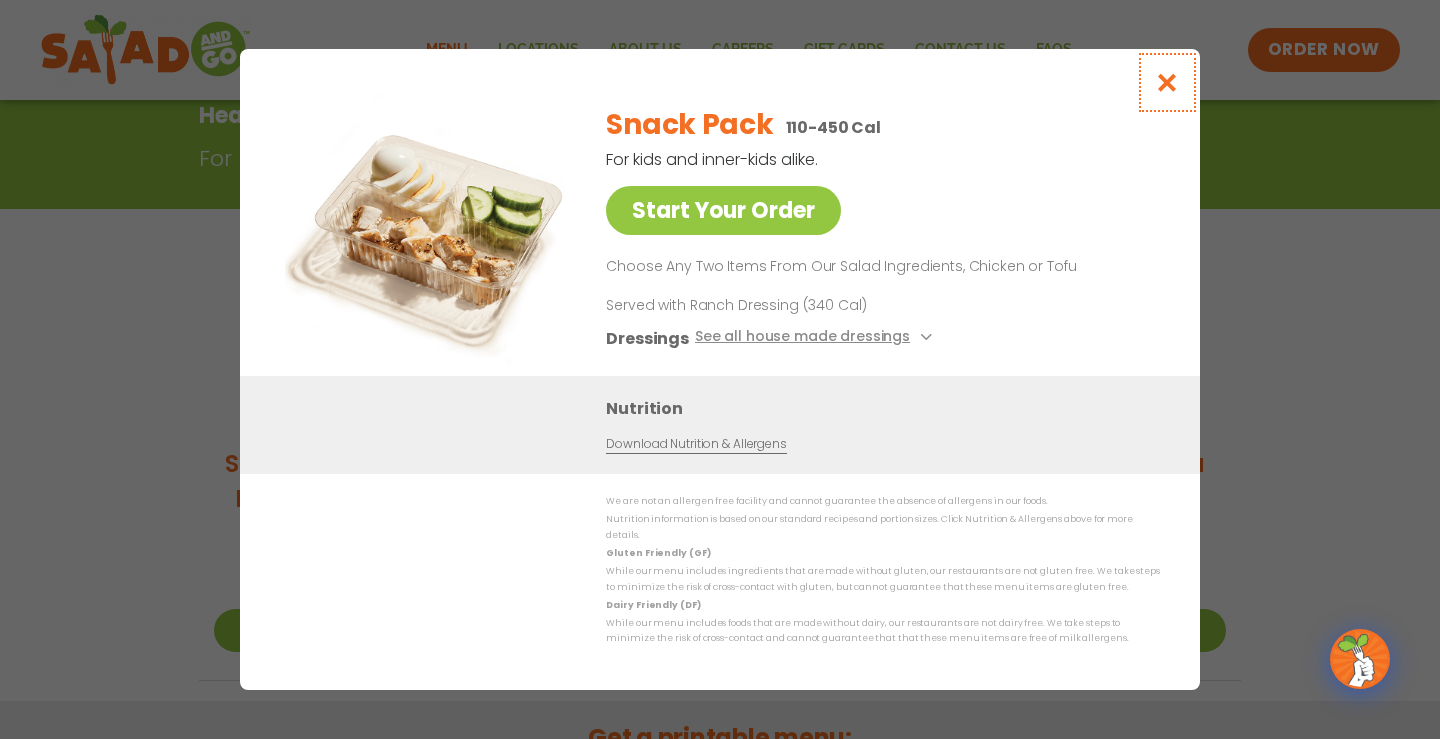 click at bounding box center [1167, 82] 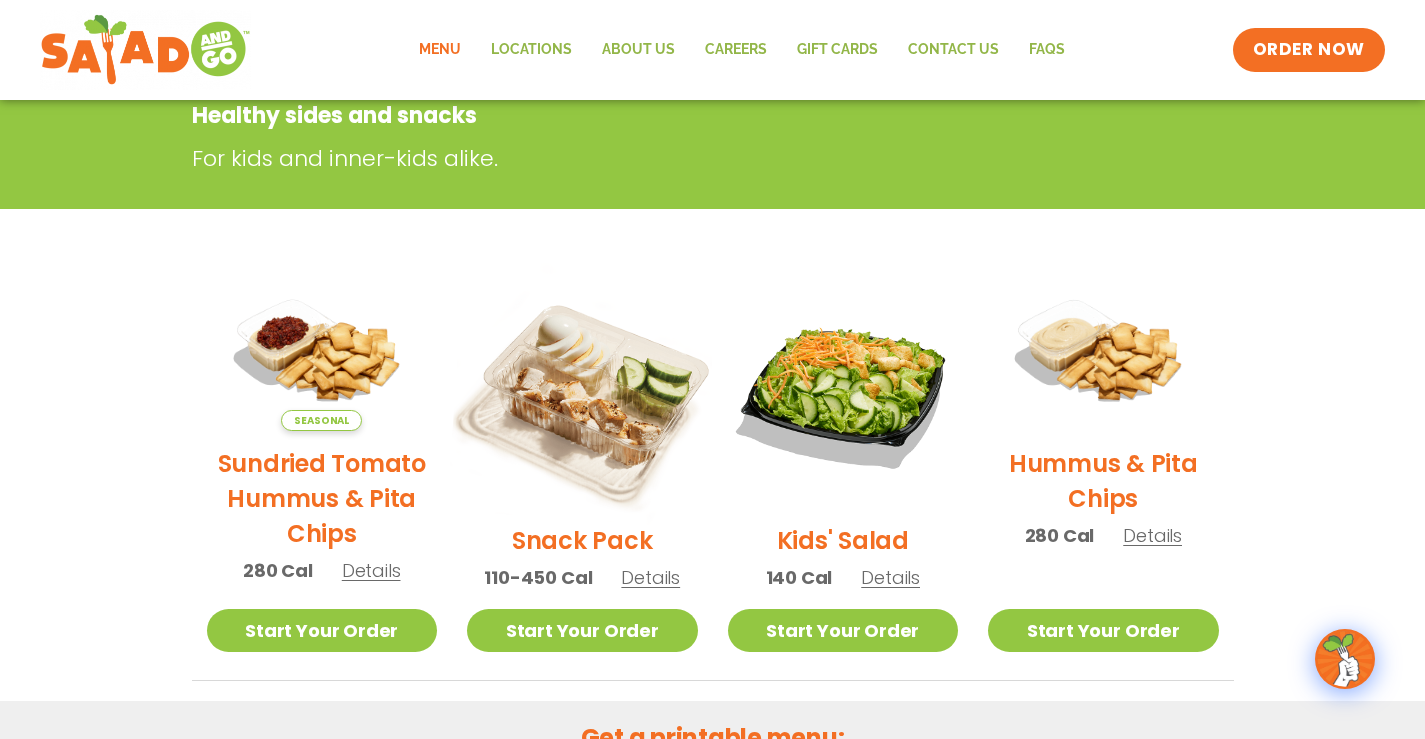 click at bounding box center (582, 392) 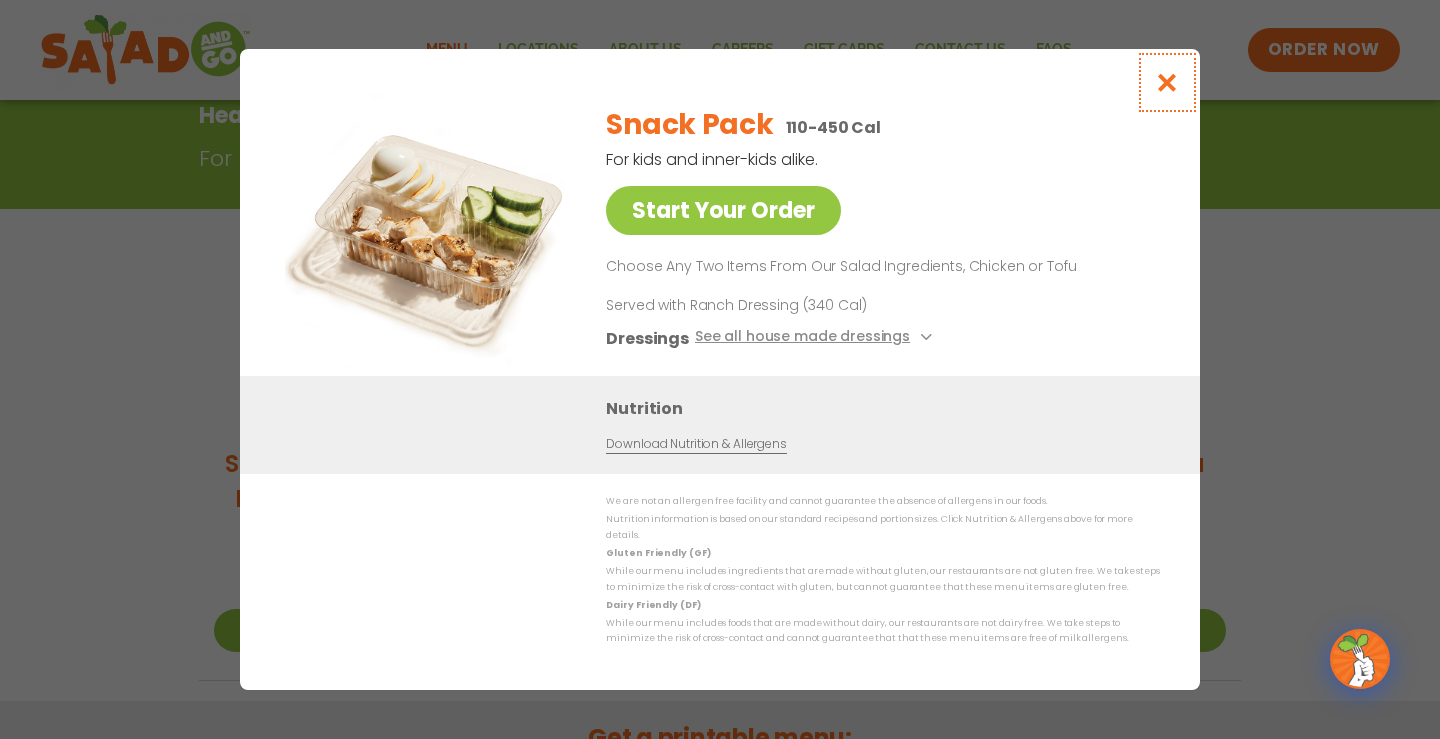 click at bounding box center [1167, 82] 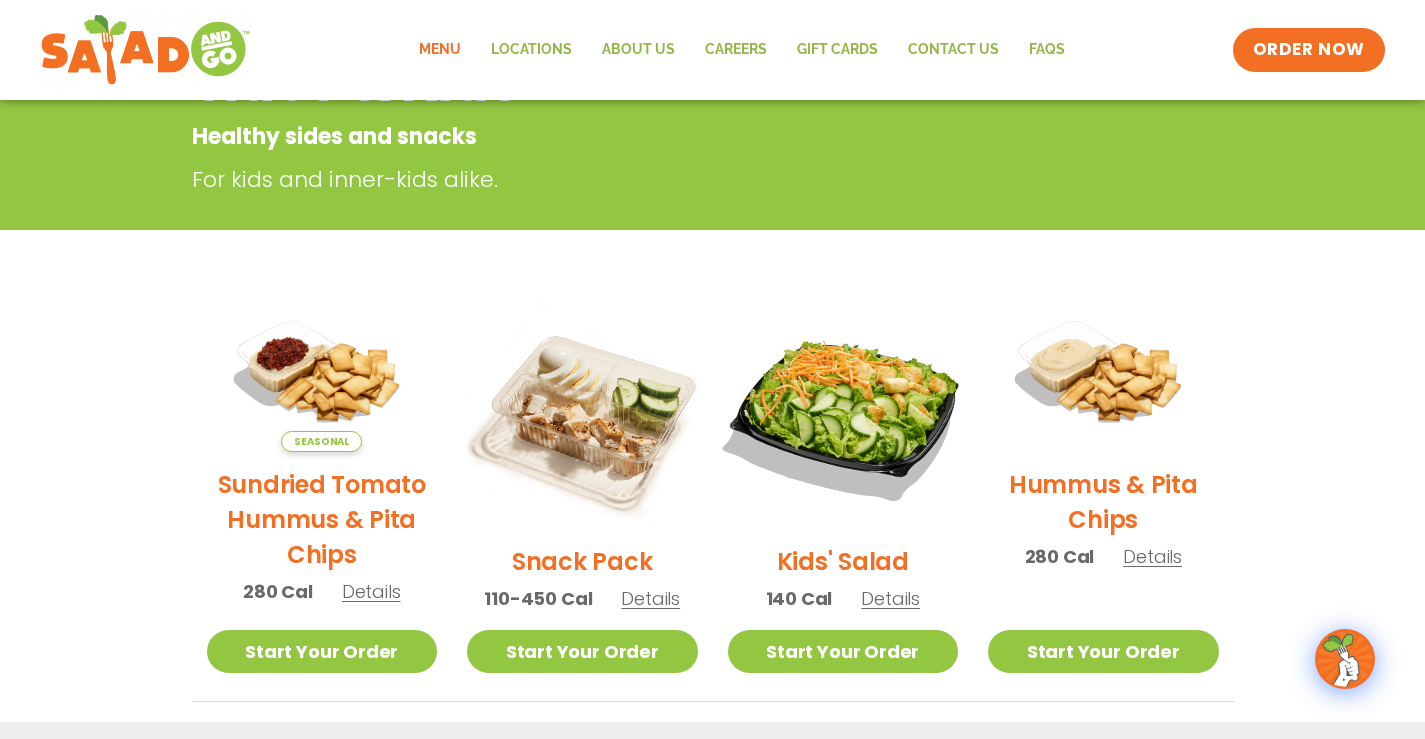 scroll, scrollTop: 121, scrollLeft: 0, axis: vertical 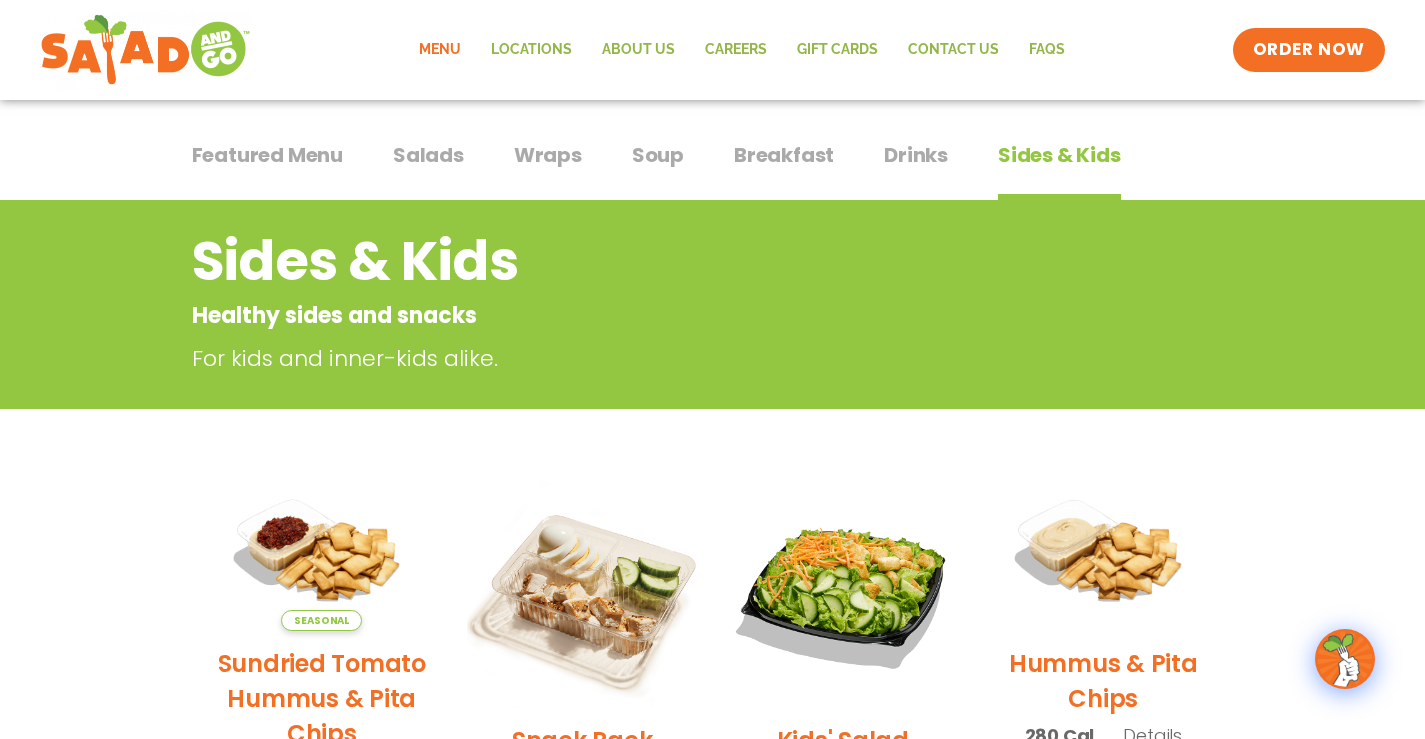 click on "Salads" at bounding box center [428, 155] 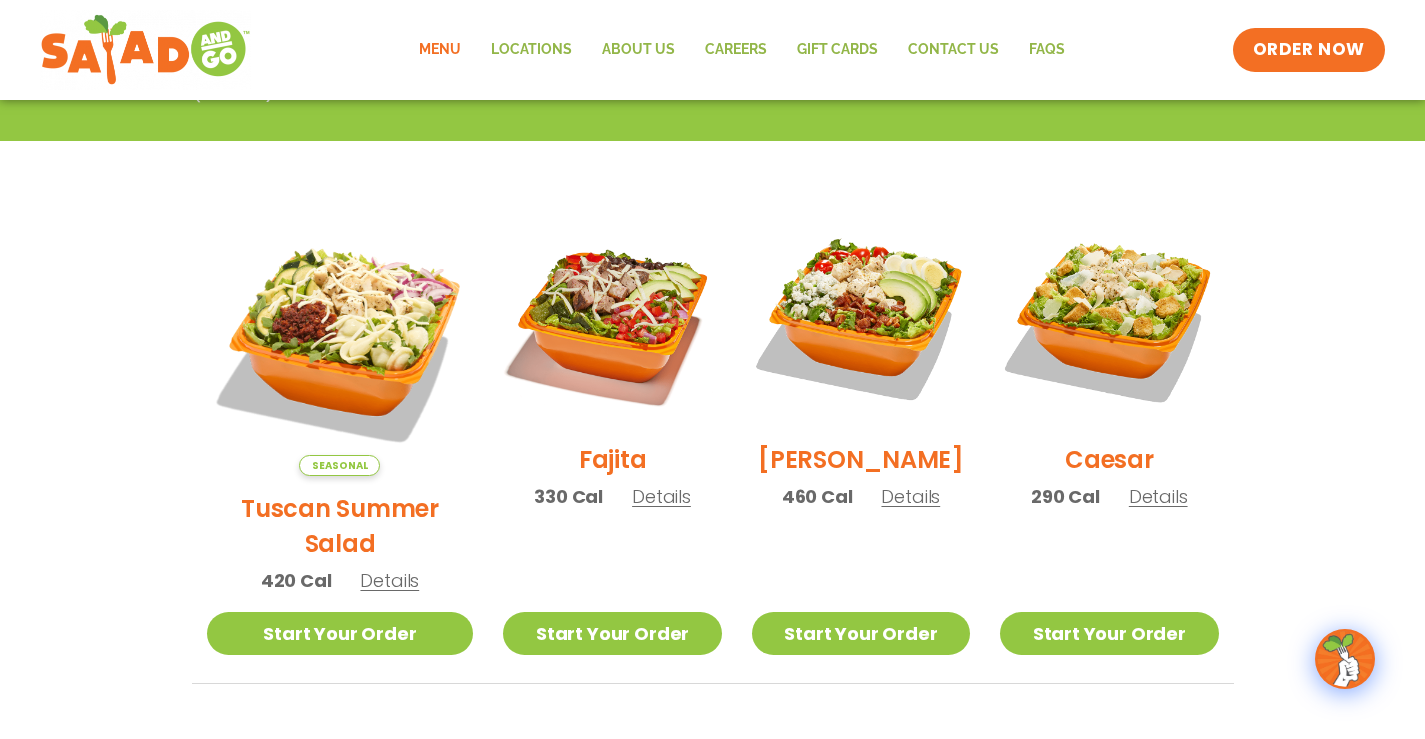 scroll, scrollTop: 521, scrollLeft: 0, axis: vertical 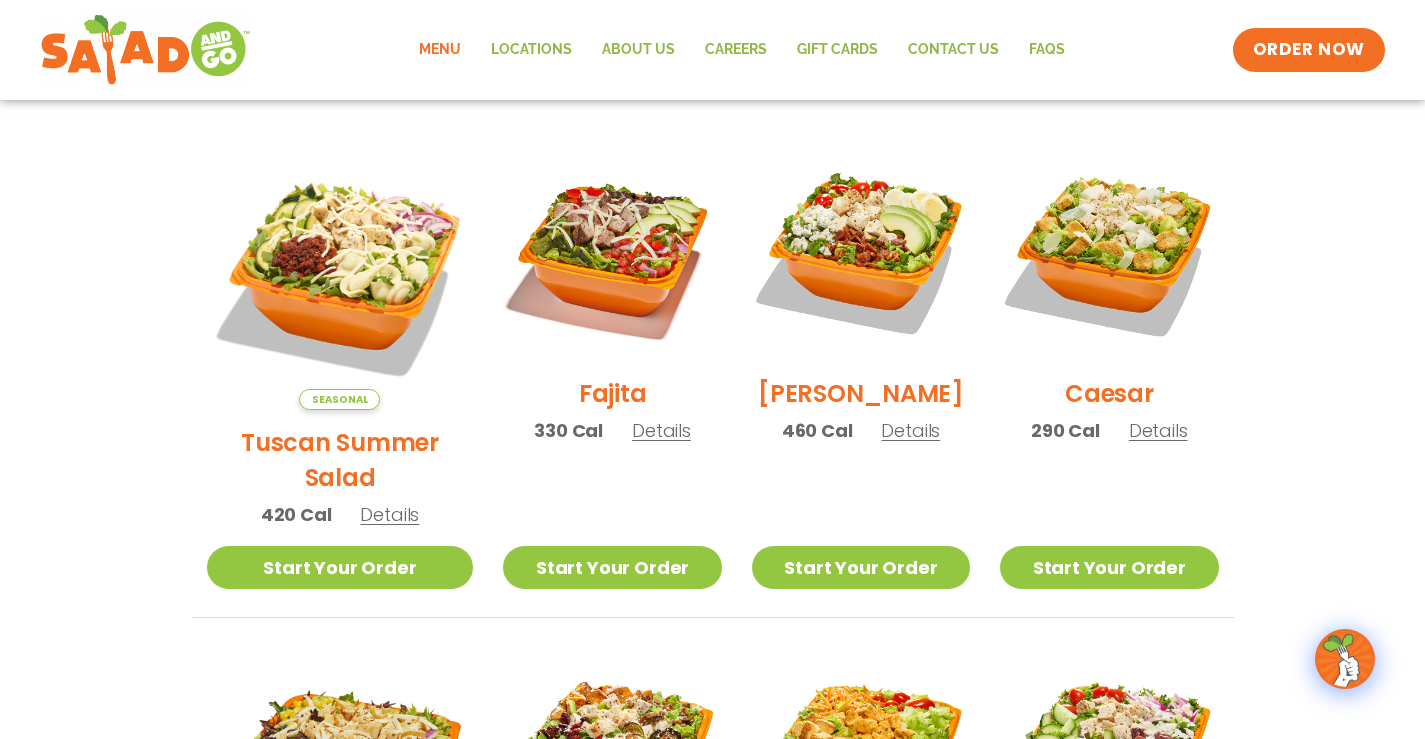 click on "330 Cal   Details" at bounding box center (612, 430) 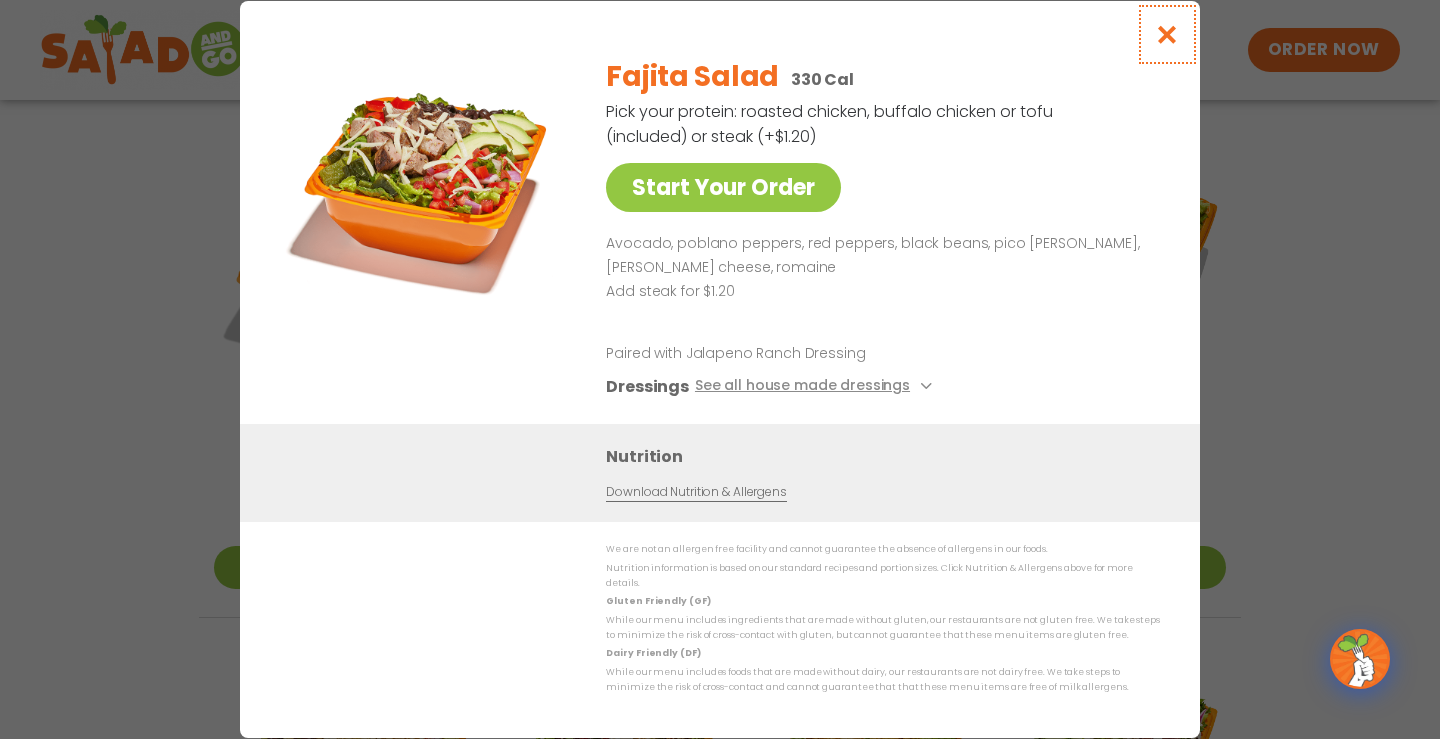 click at bounding box center [1167, 34] 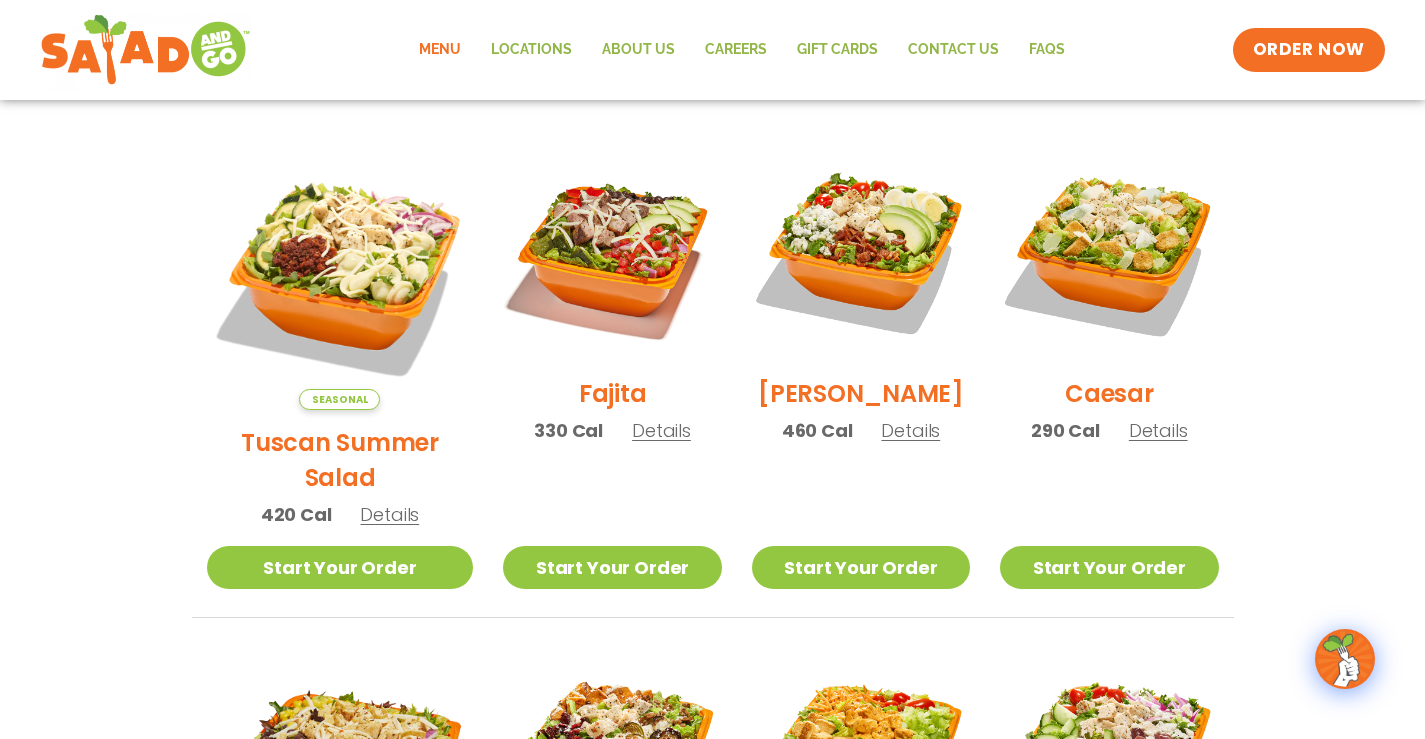 click on "Details" at bounding box center (910, 430) 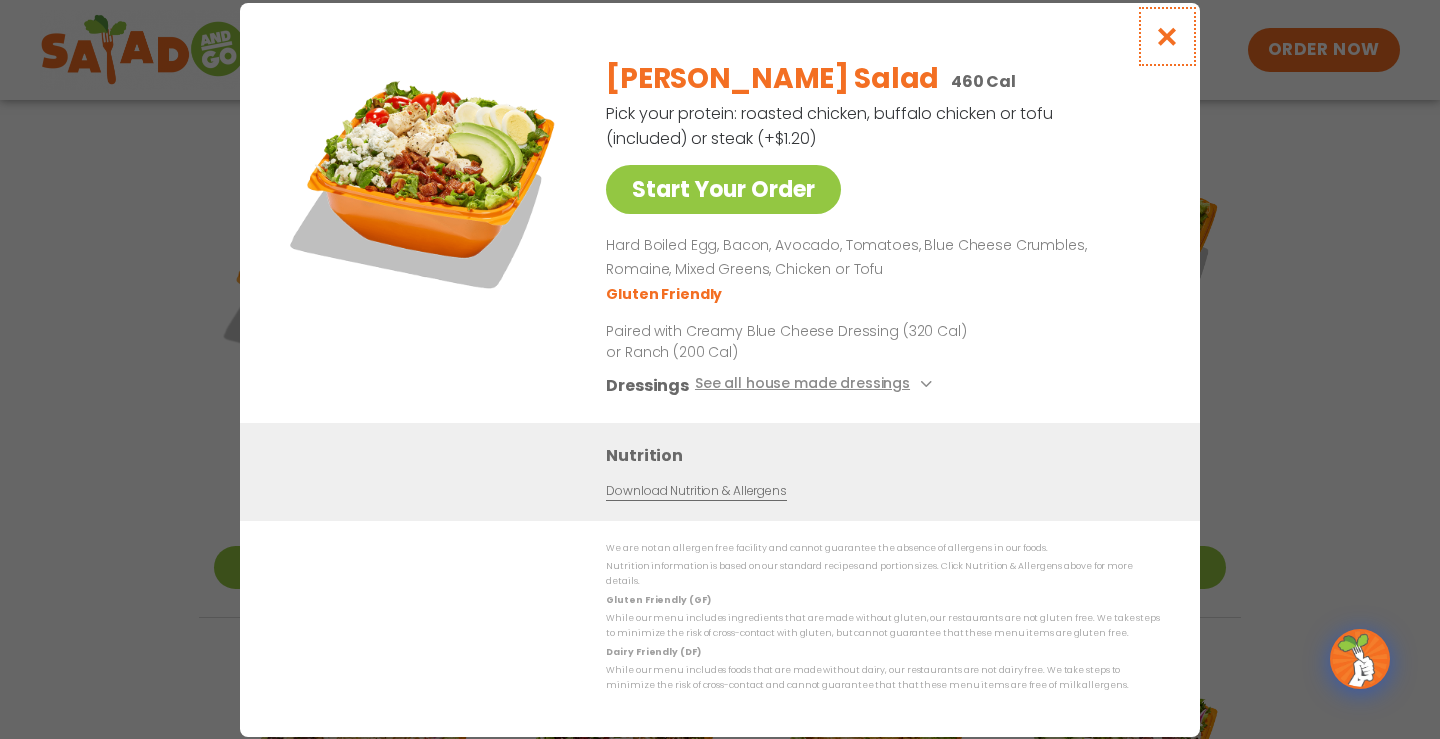 click at bounding box center (1167, 36) 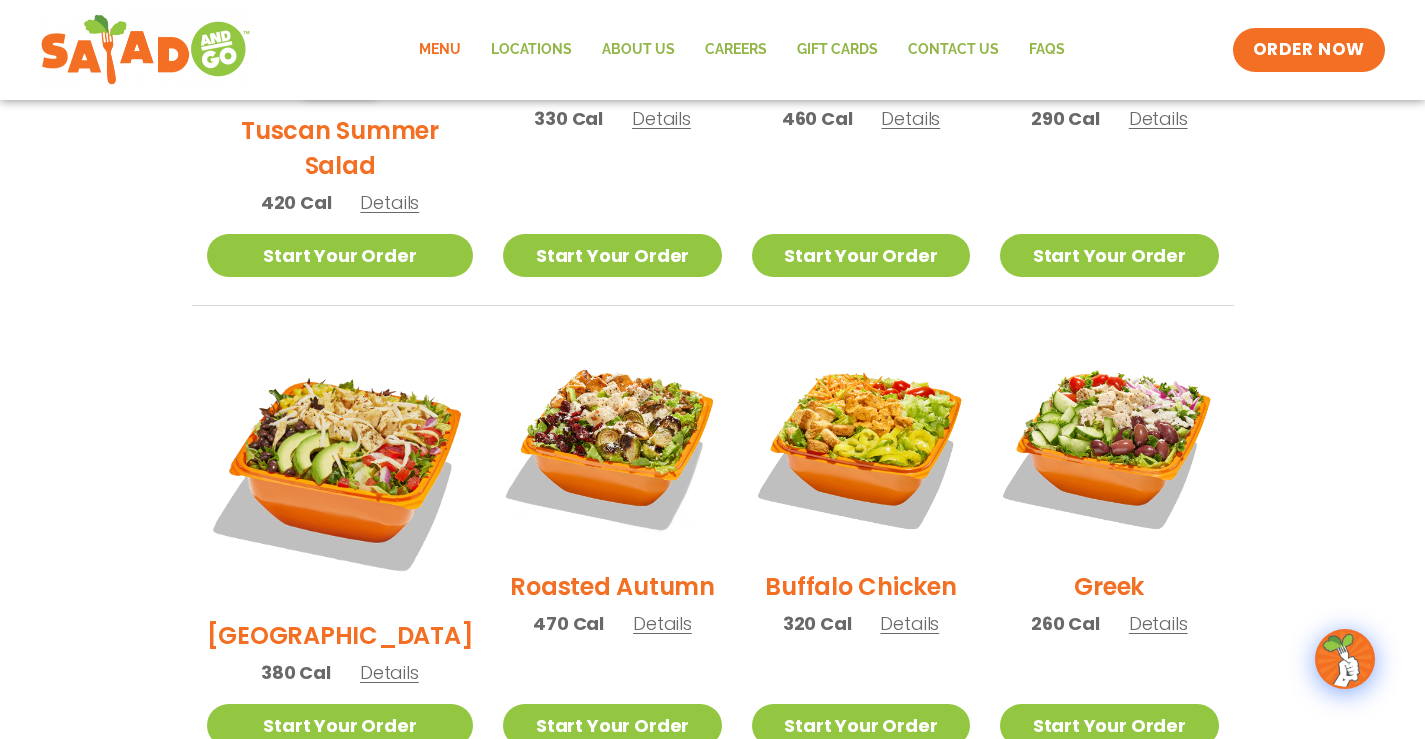 scroll, scrollTop: 921, scrollLeft: 0, axis: vertical 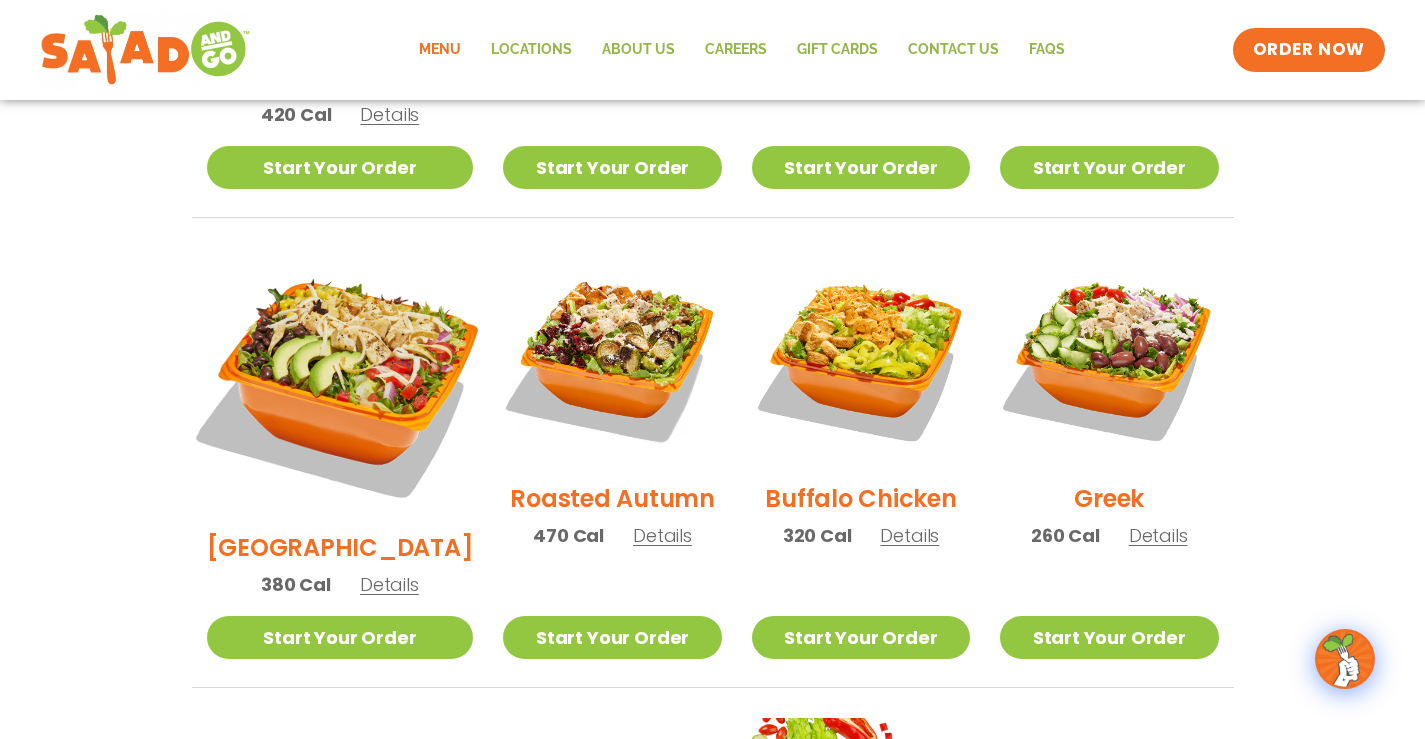 click at bounding box center [339, 381] 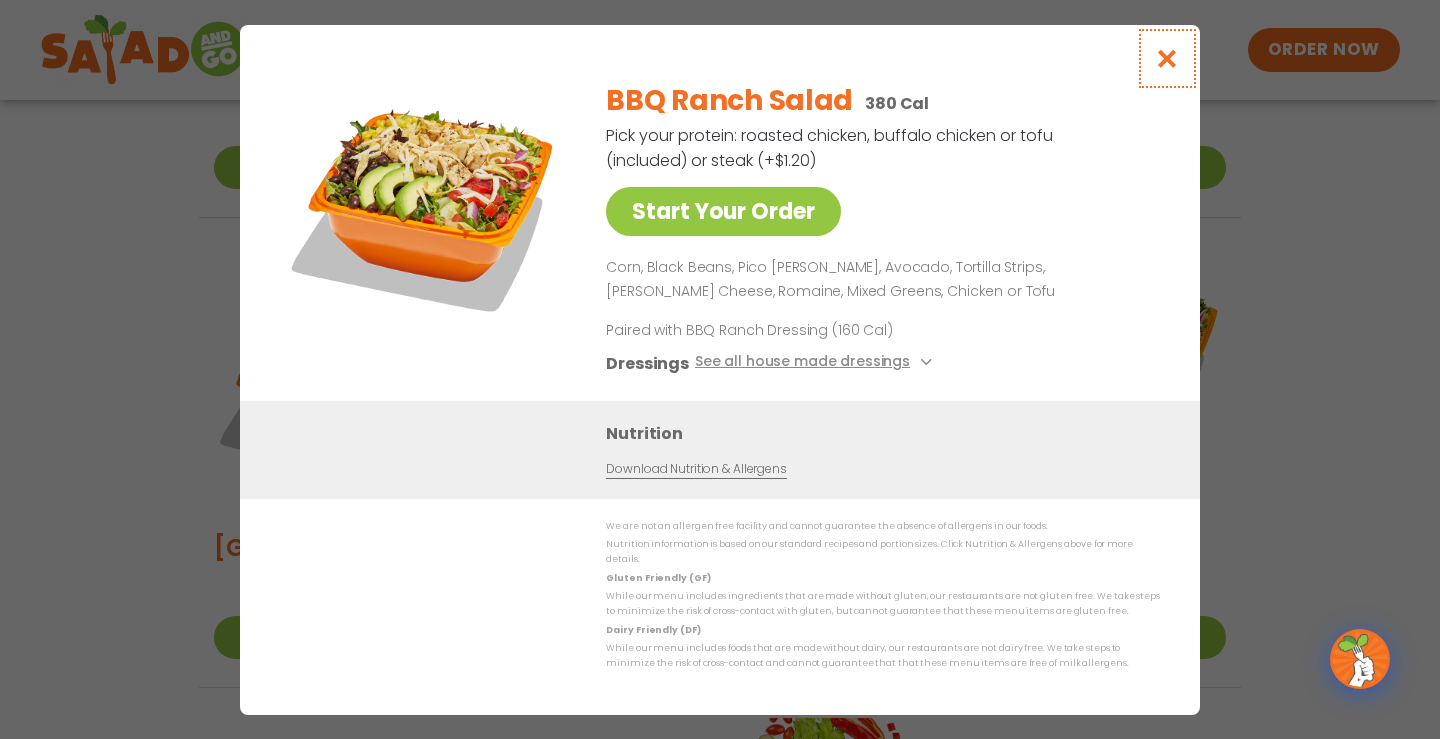 click at bounding box center [1167, 58] 